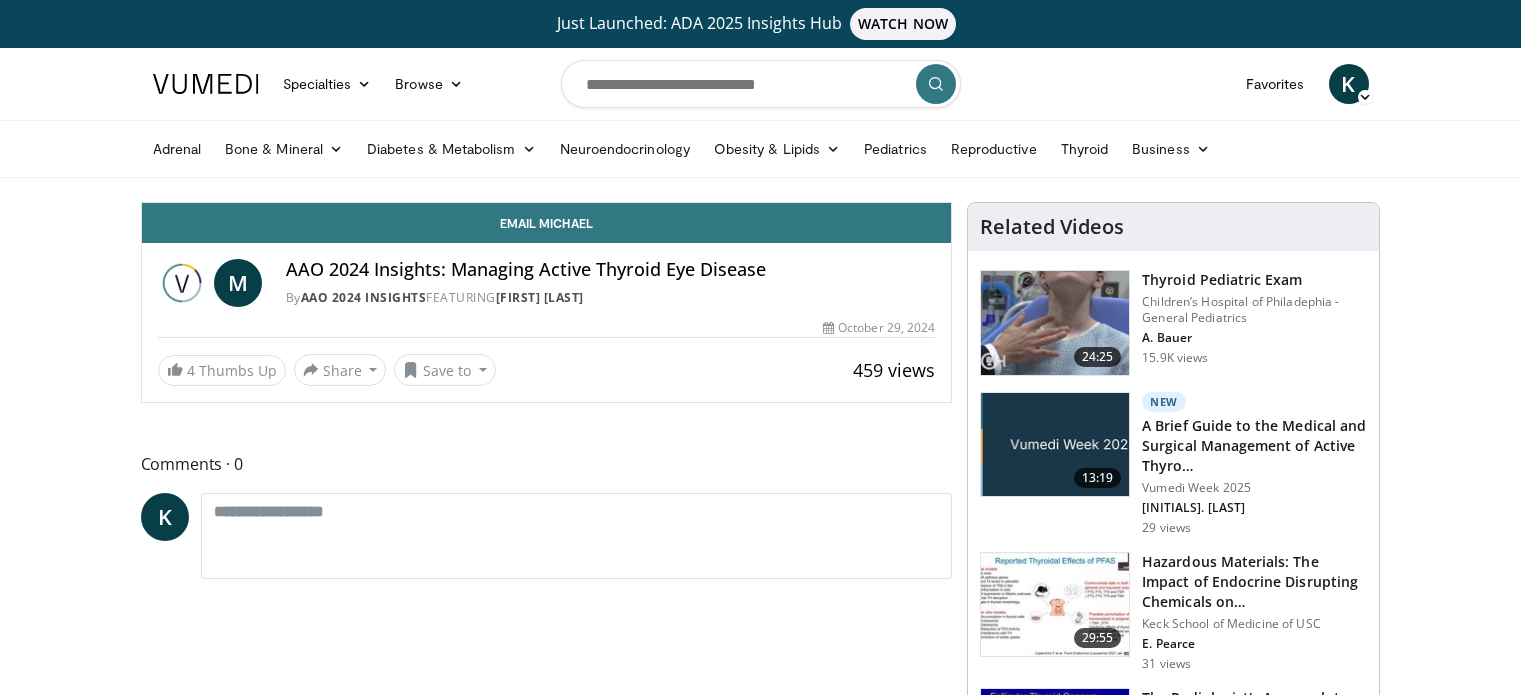 scroll, scrollTop: 0, scrollLeft: 0, axis: both 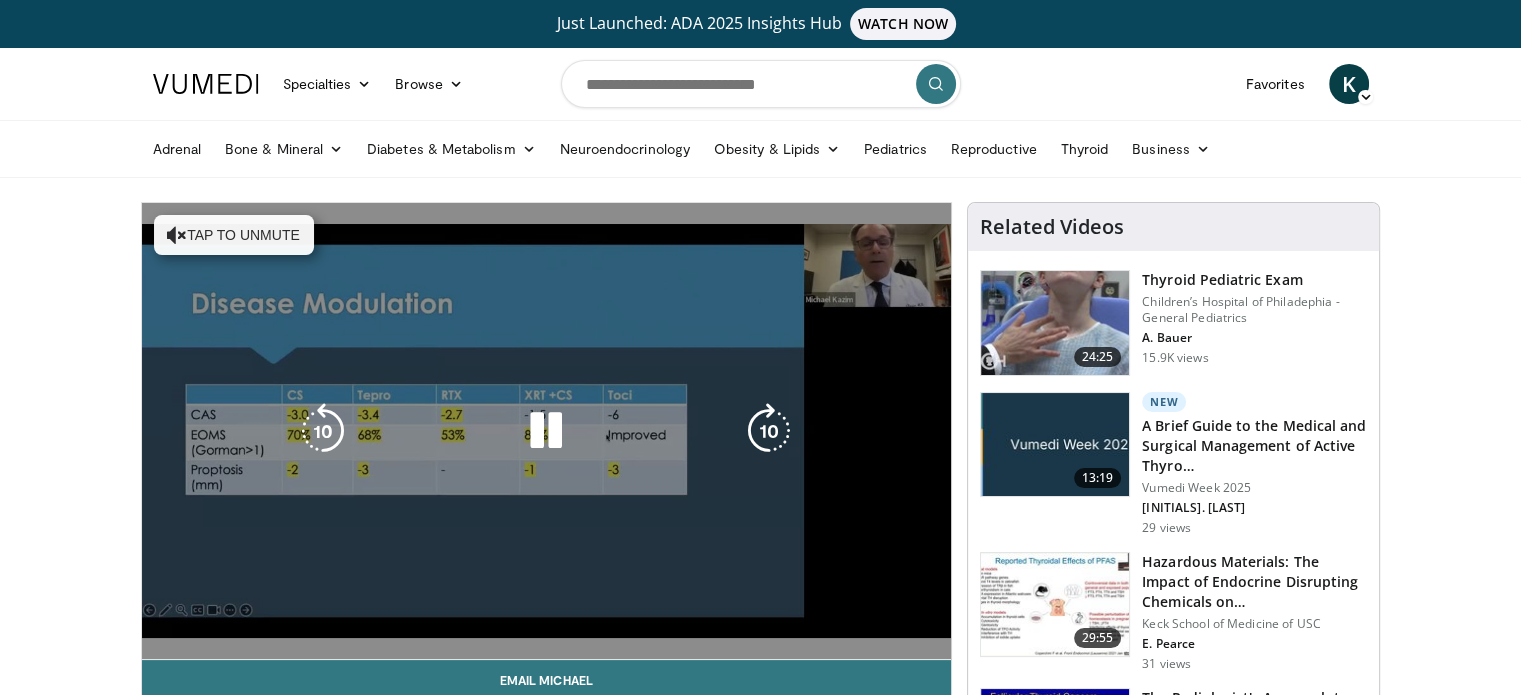 click at bounding box center (546, 431) 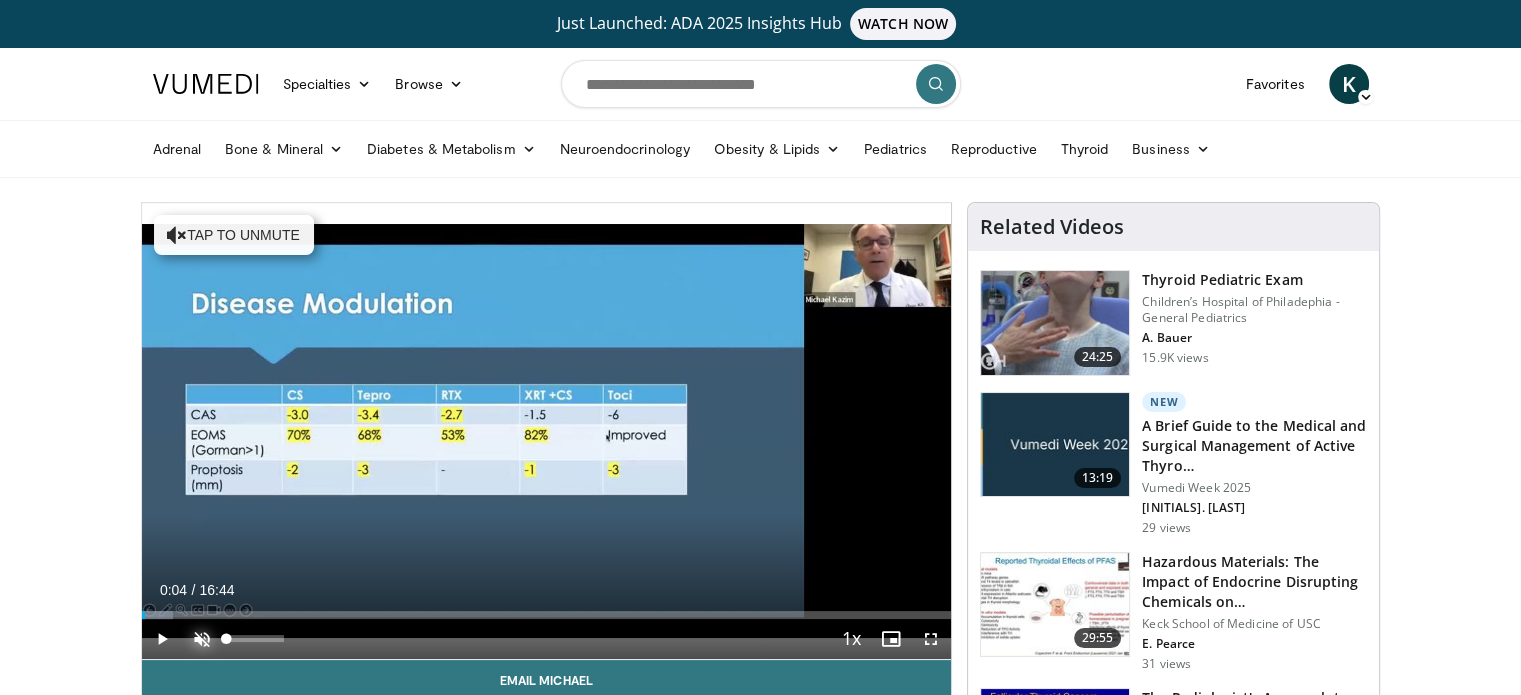 click at bounding box center (202, 639) 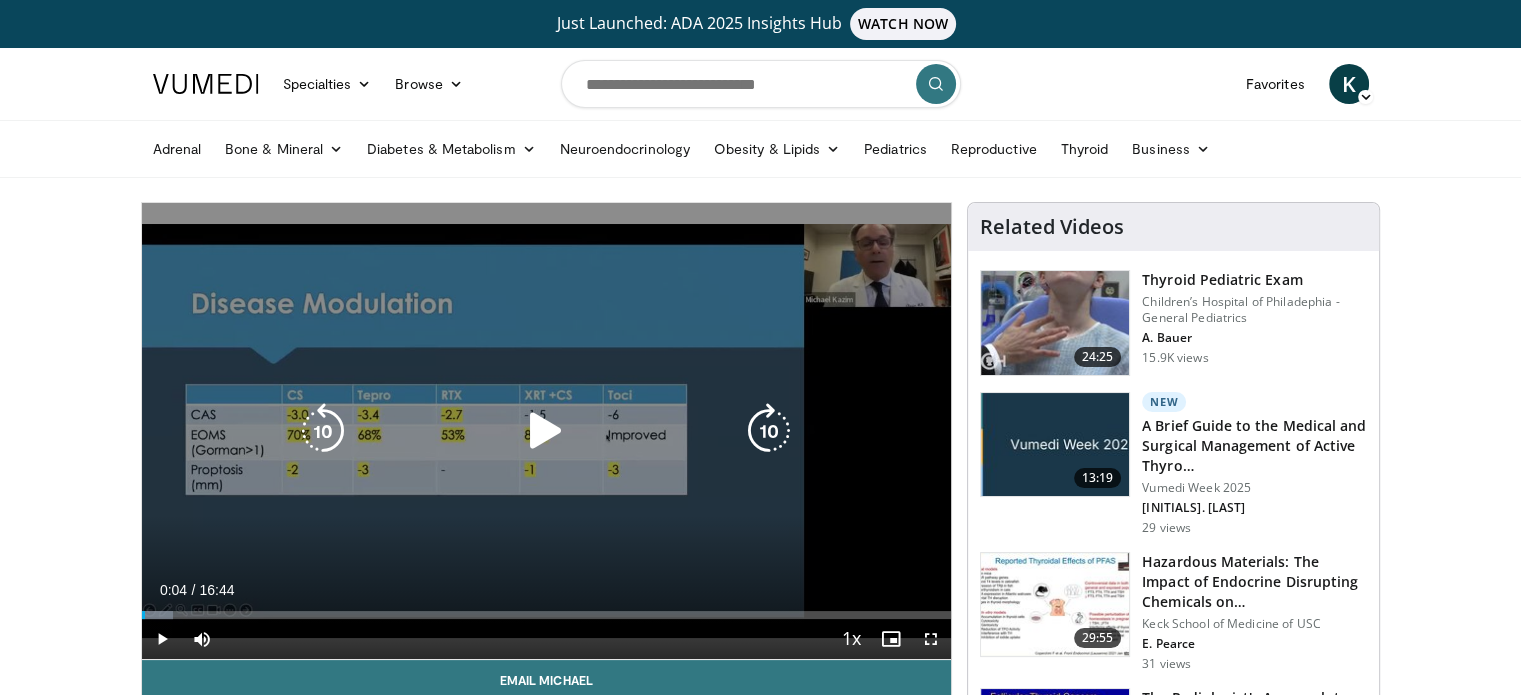 click at bounding box center (546, 431) 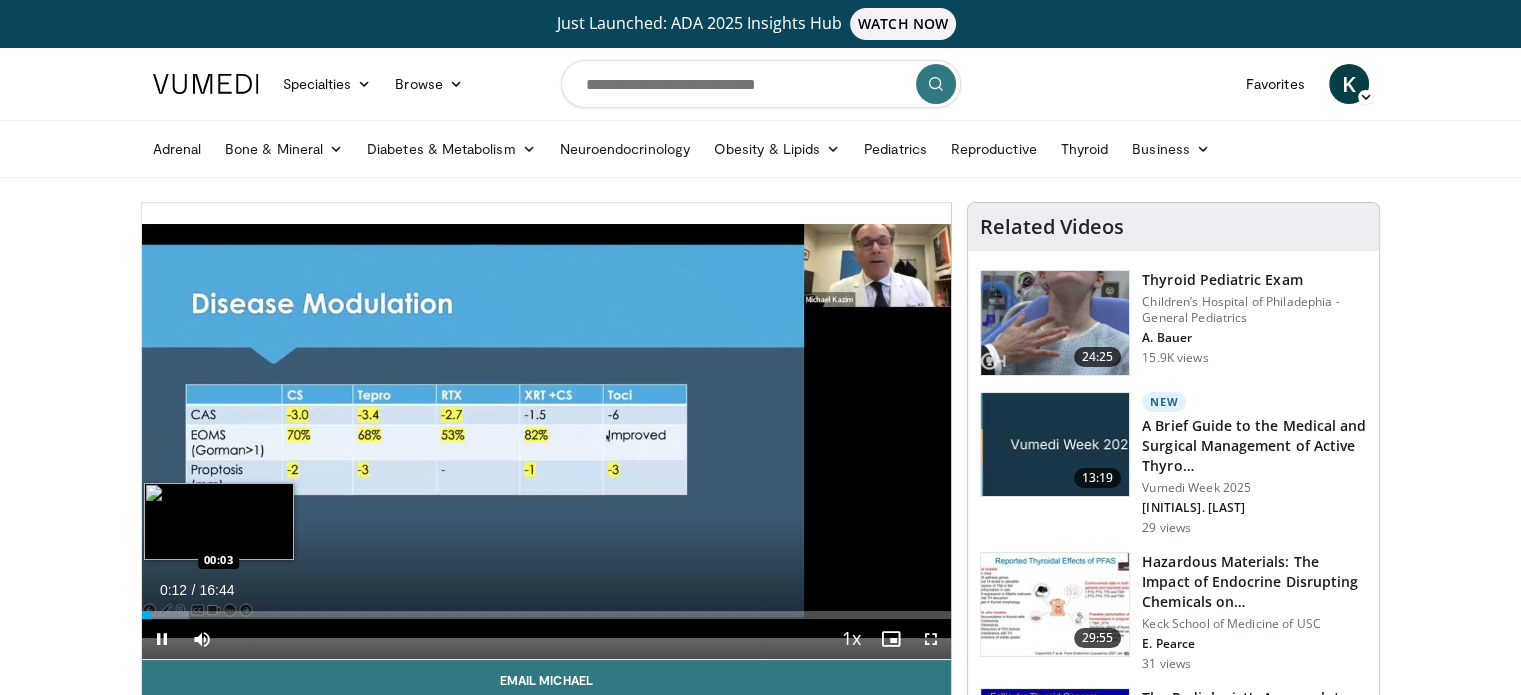 click on "**********" at bounding box center [547, 431] 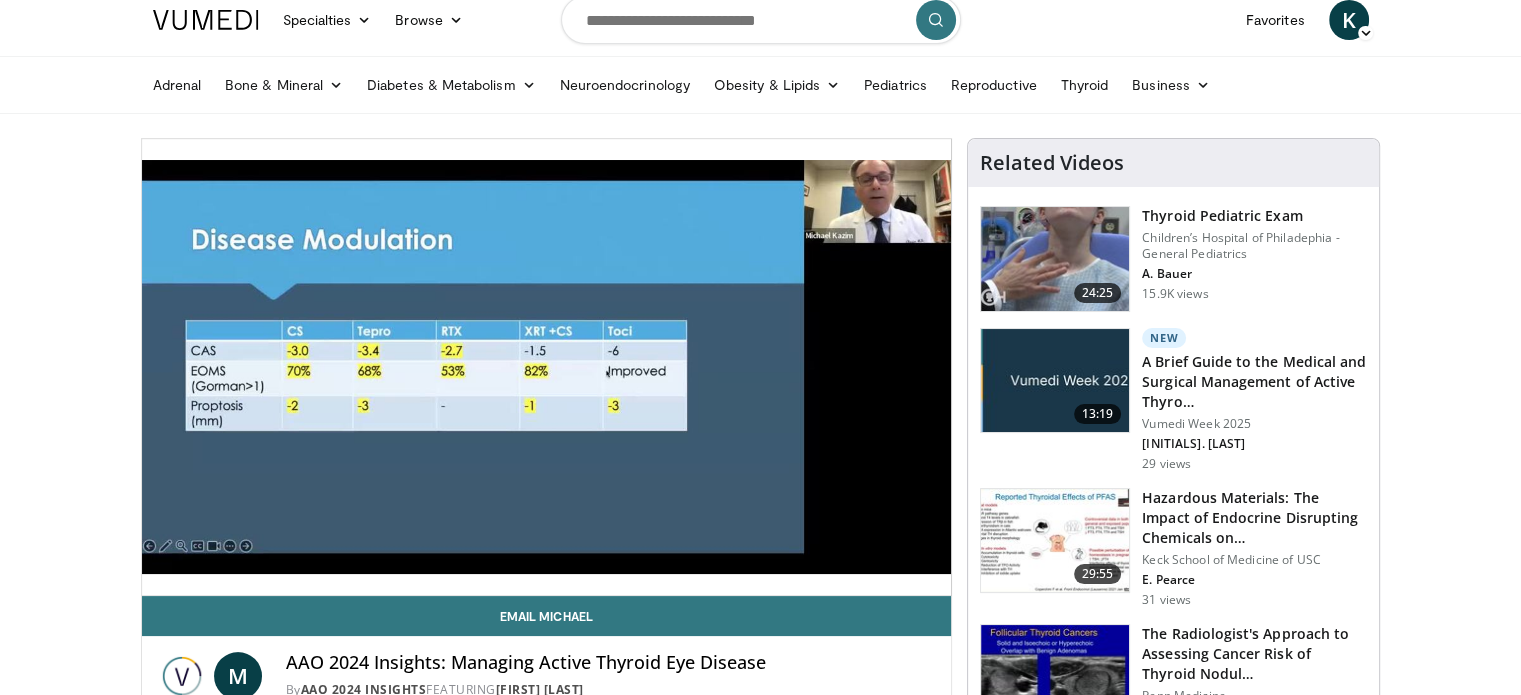 scroll, scrollTop: 100, scrollLeft: 0, axis: vertical 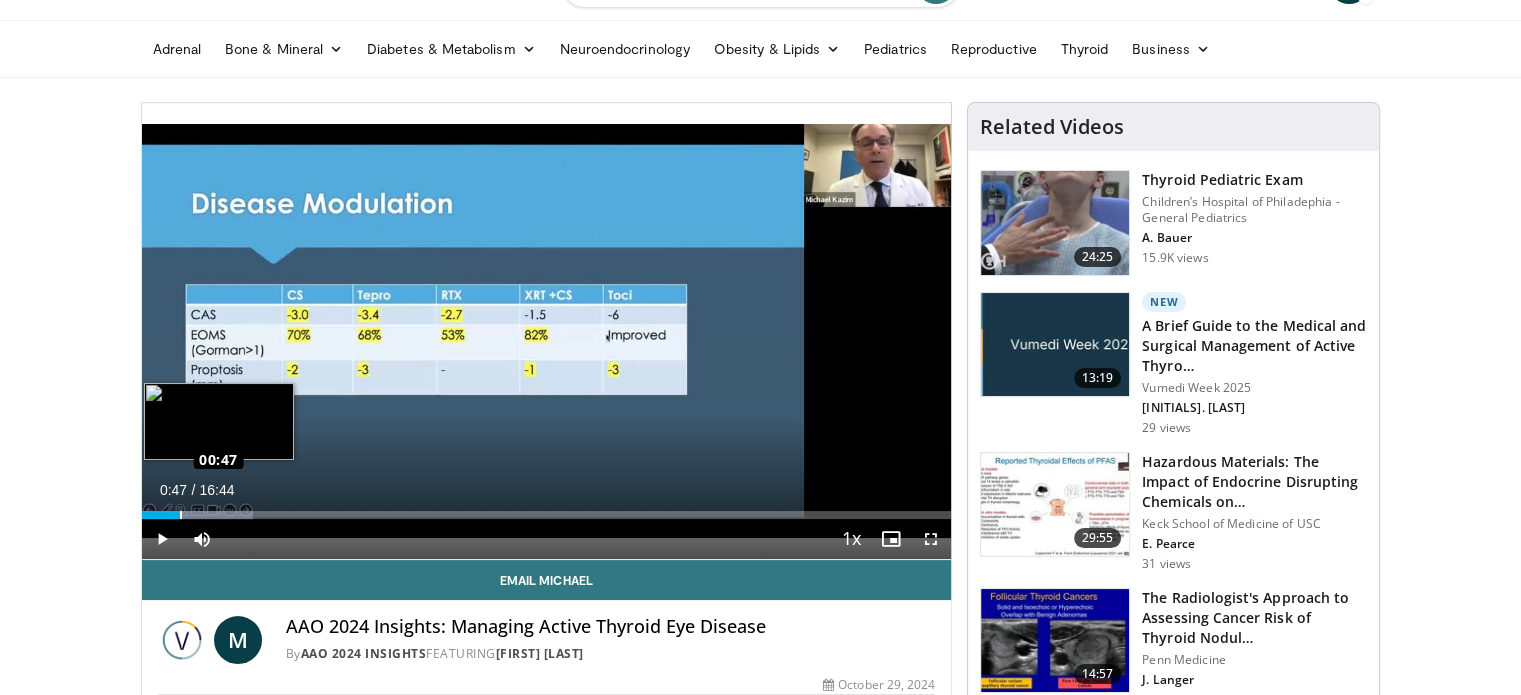 click on "Loaded :  13.82% 00:45 00:47" at bounding box center [547, 515] 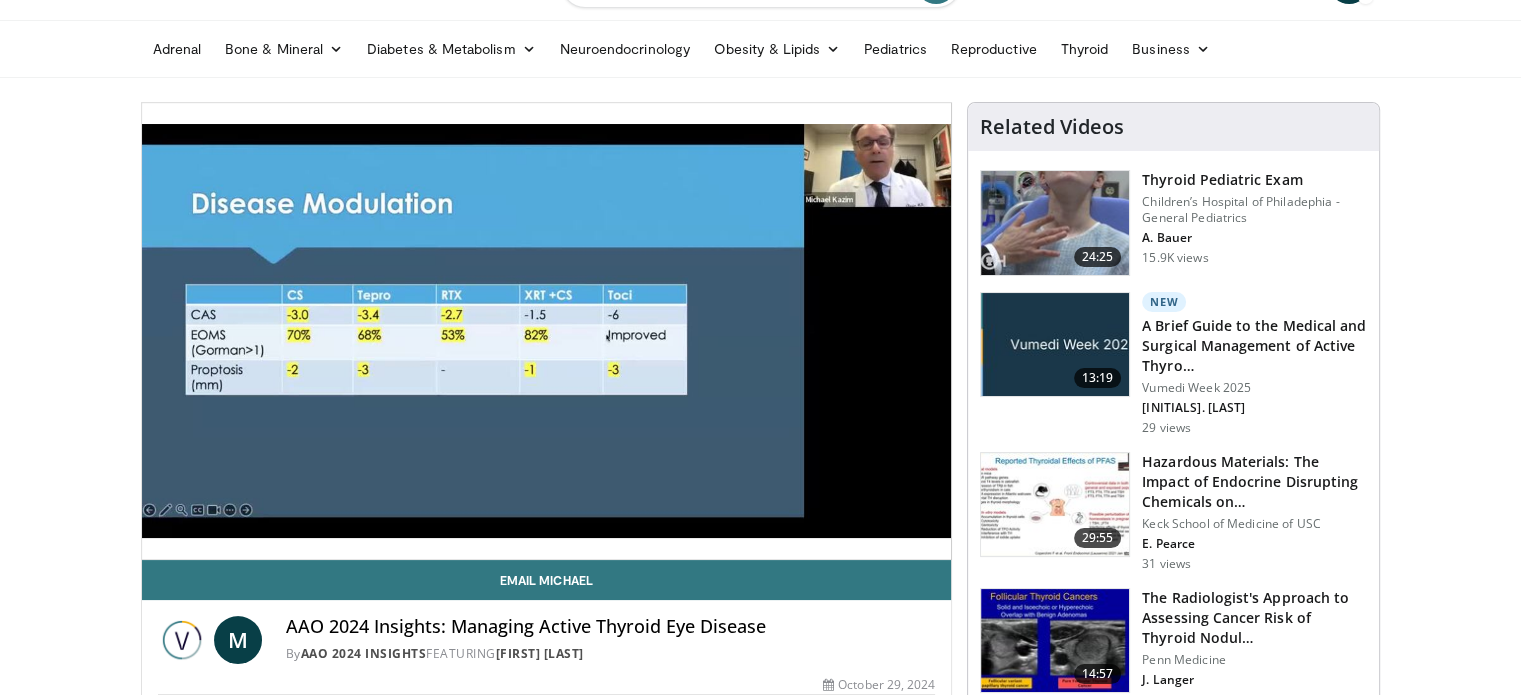 click on "13:19
New
A Brief Guide to the Medical and Surgical Management of Active Thyro…
Vumedi Week 2025
R. Silkiss
29 views" at bounding box center (1173, 364) 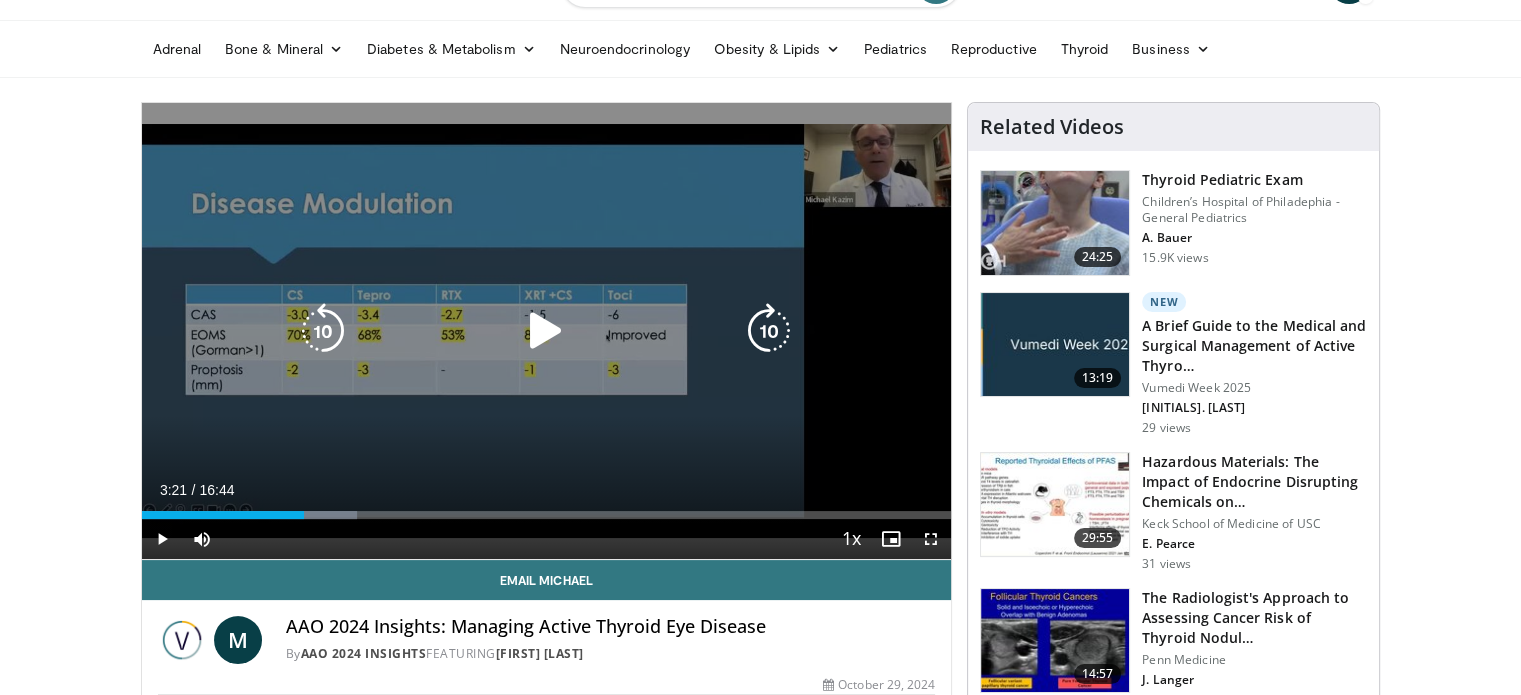 click at bounding box center [546, 331] 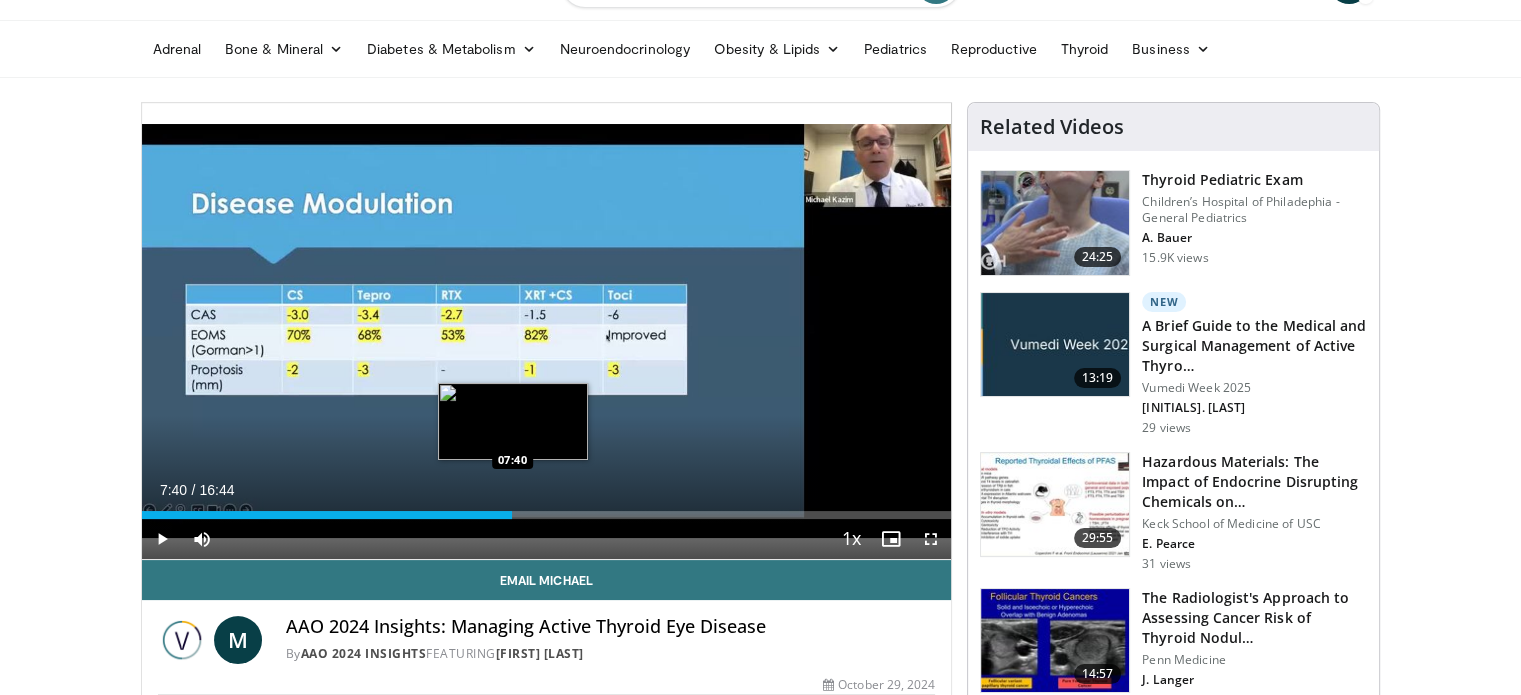 click on "08:24" at bounding box center [327, 515] 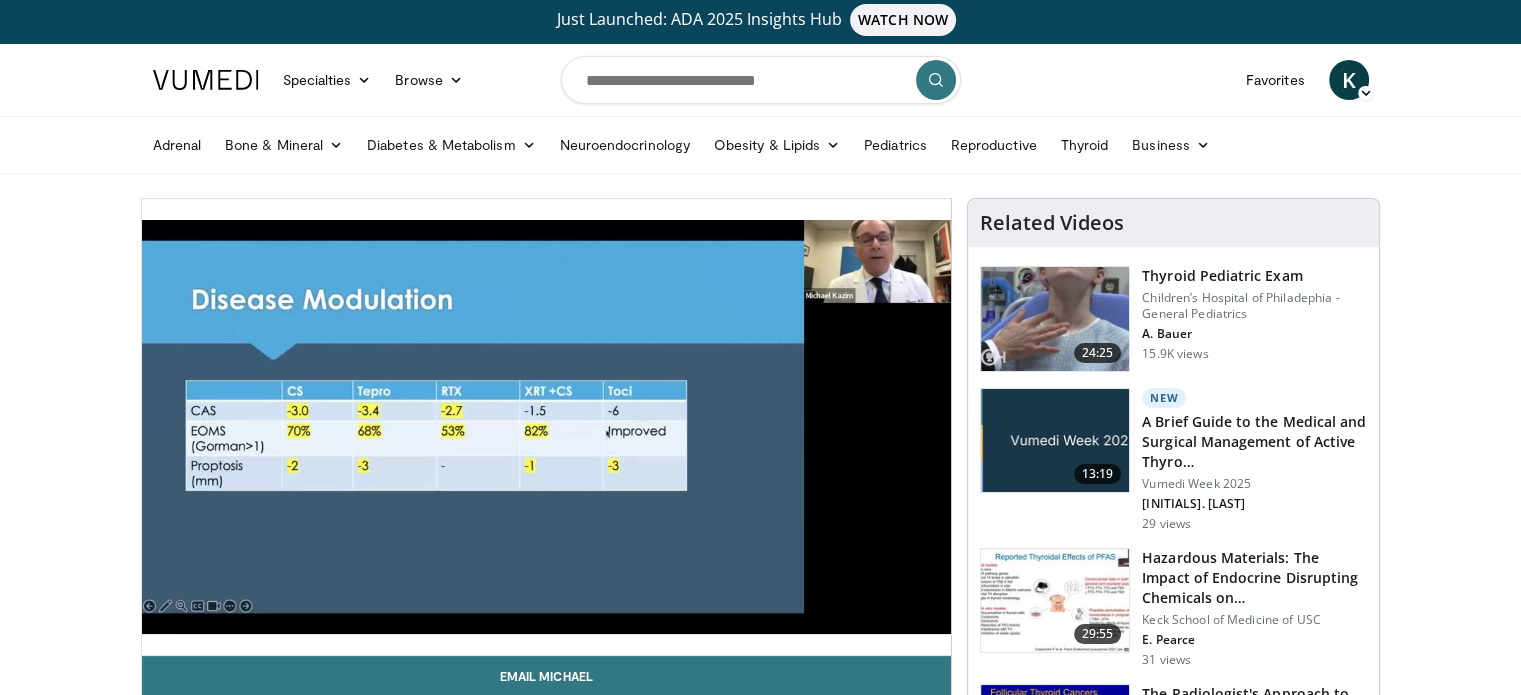 scroll, scrollTop: 0, scrollLeft: 0, axis: both 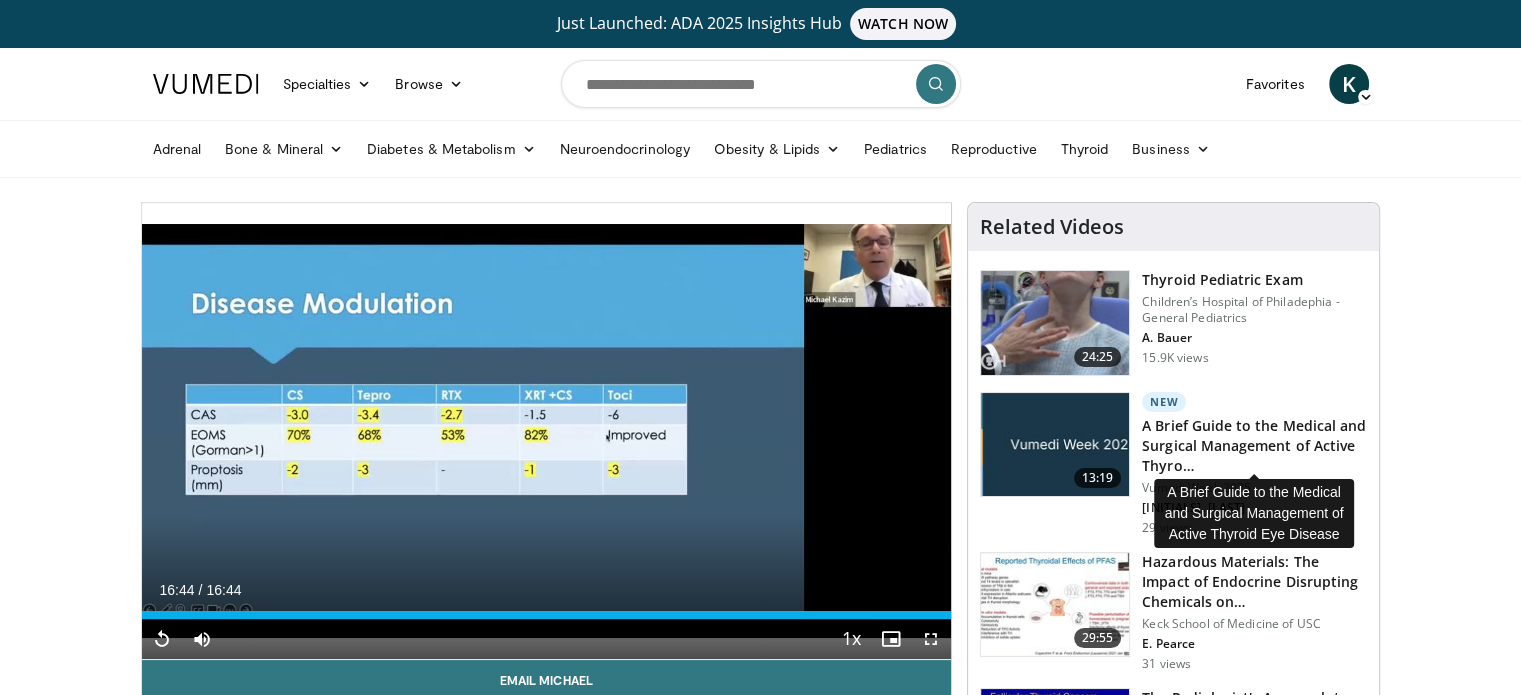 click on "A Brief Guide to the Medical and Surgical Management of Active Thyro…" at bounding box center [1254, 446] 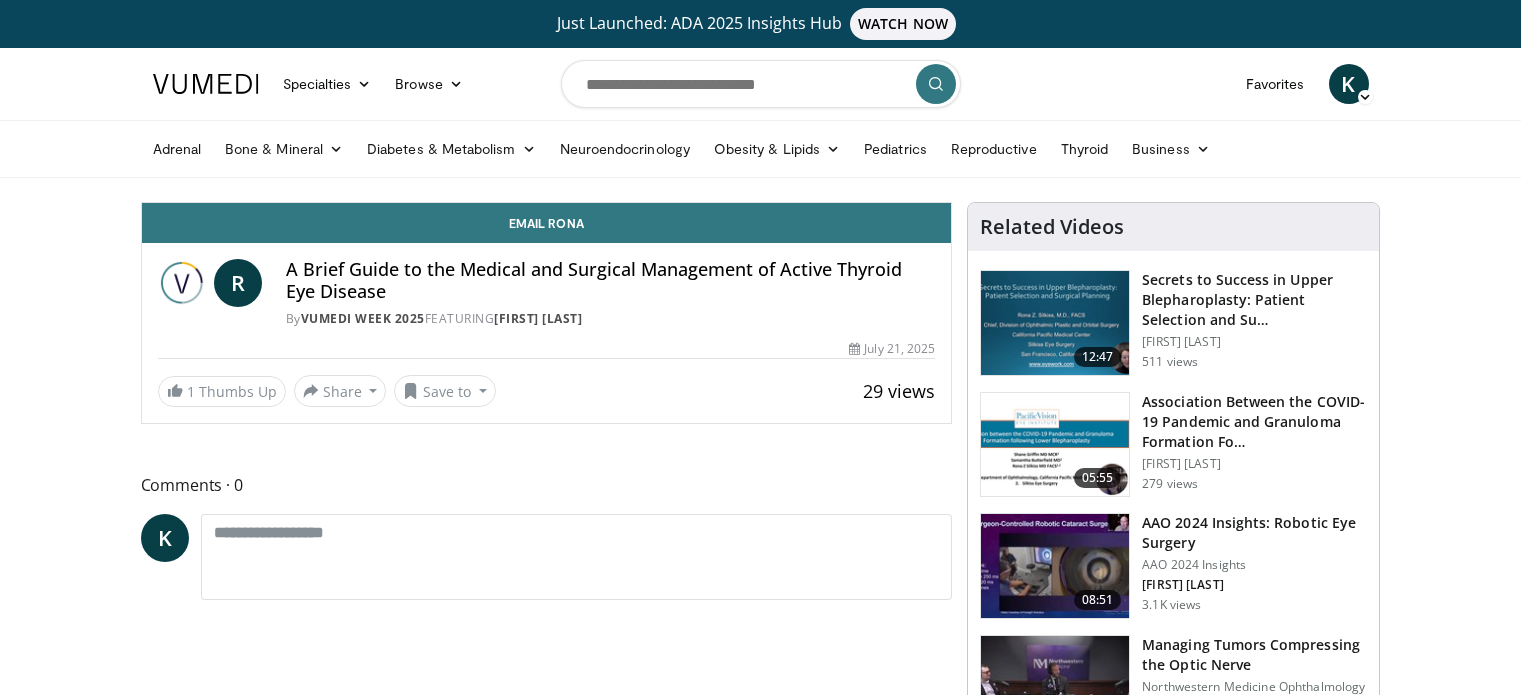 scroll, scrollTop: 0, scrollLeft: 0, axis: both 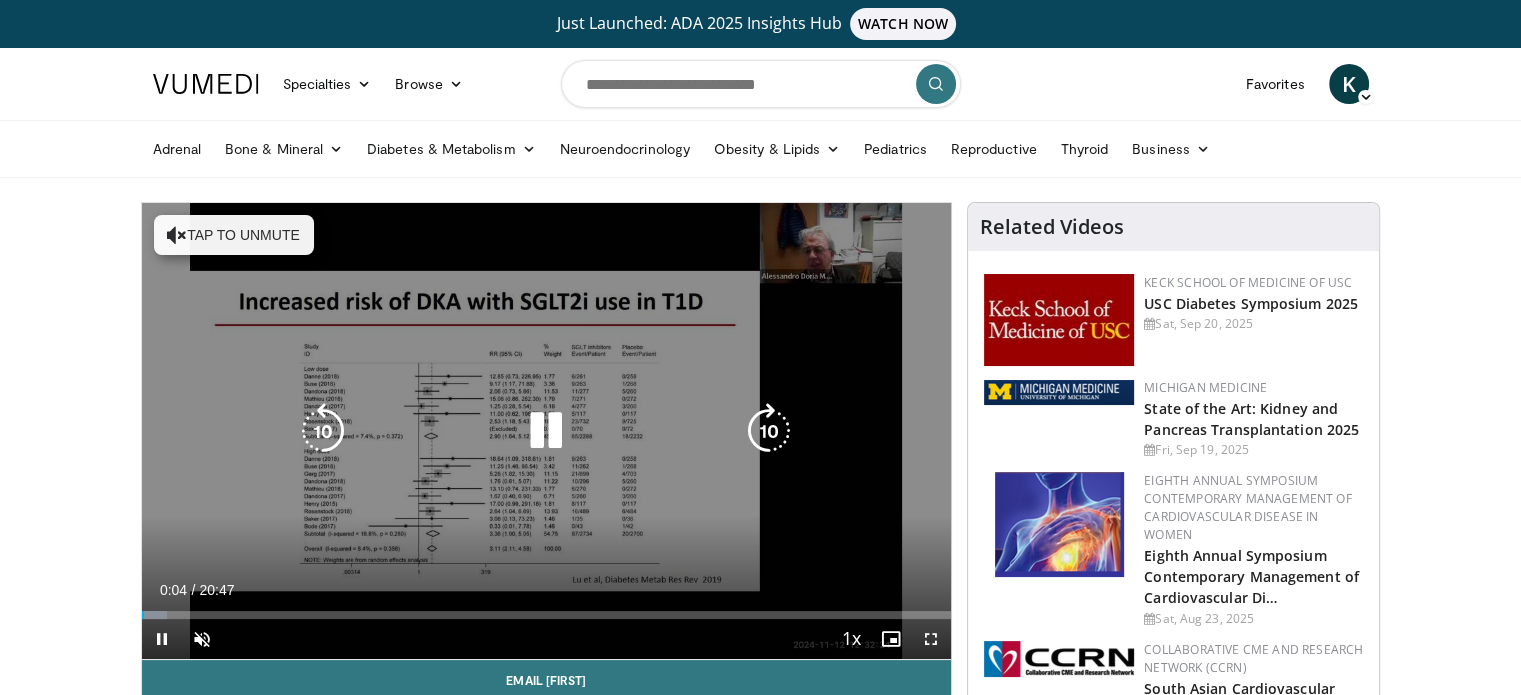 click at bounding box center (546, 431) 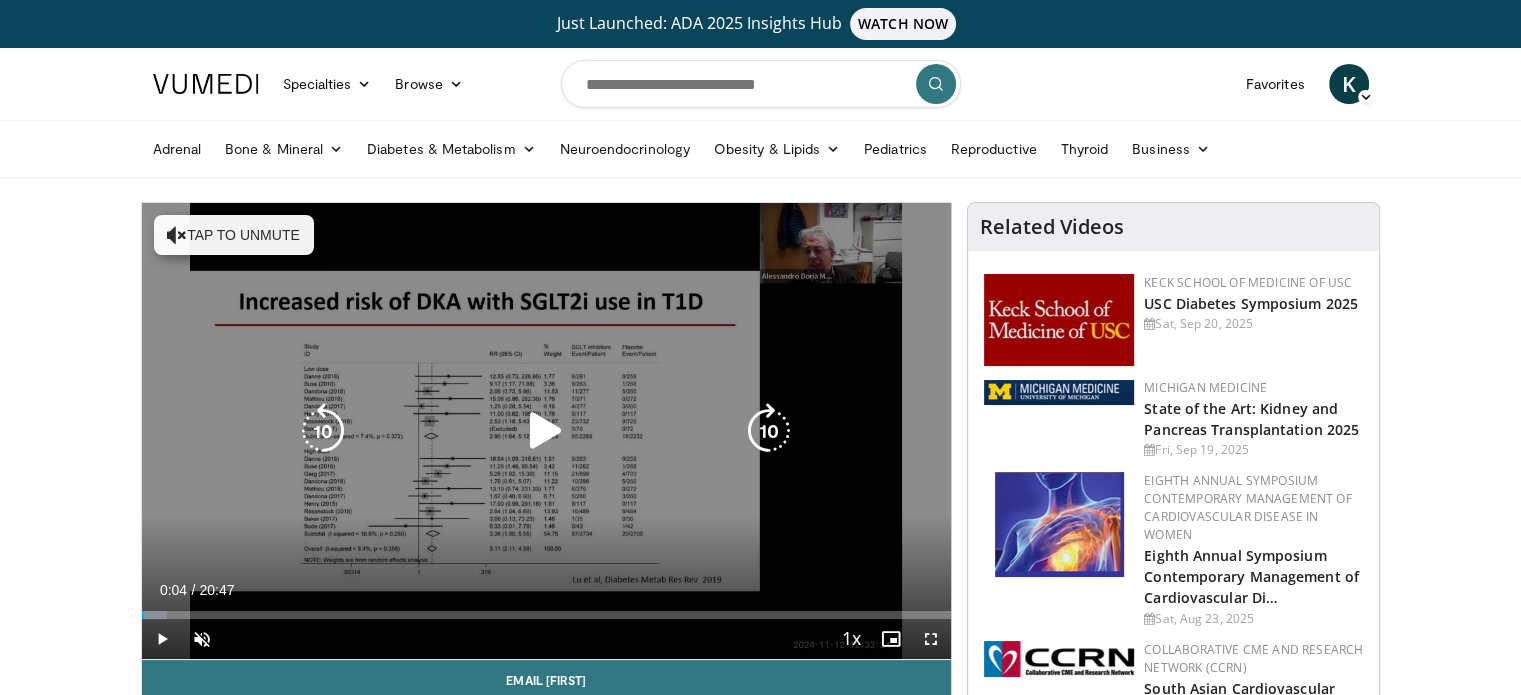 click at bounding box center (546, 431) 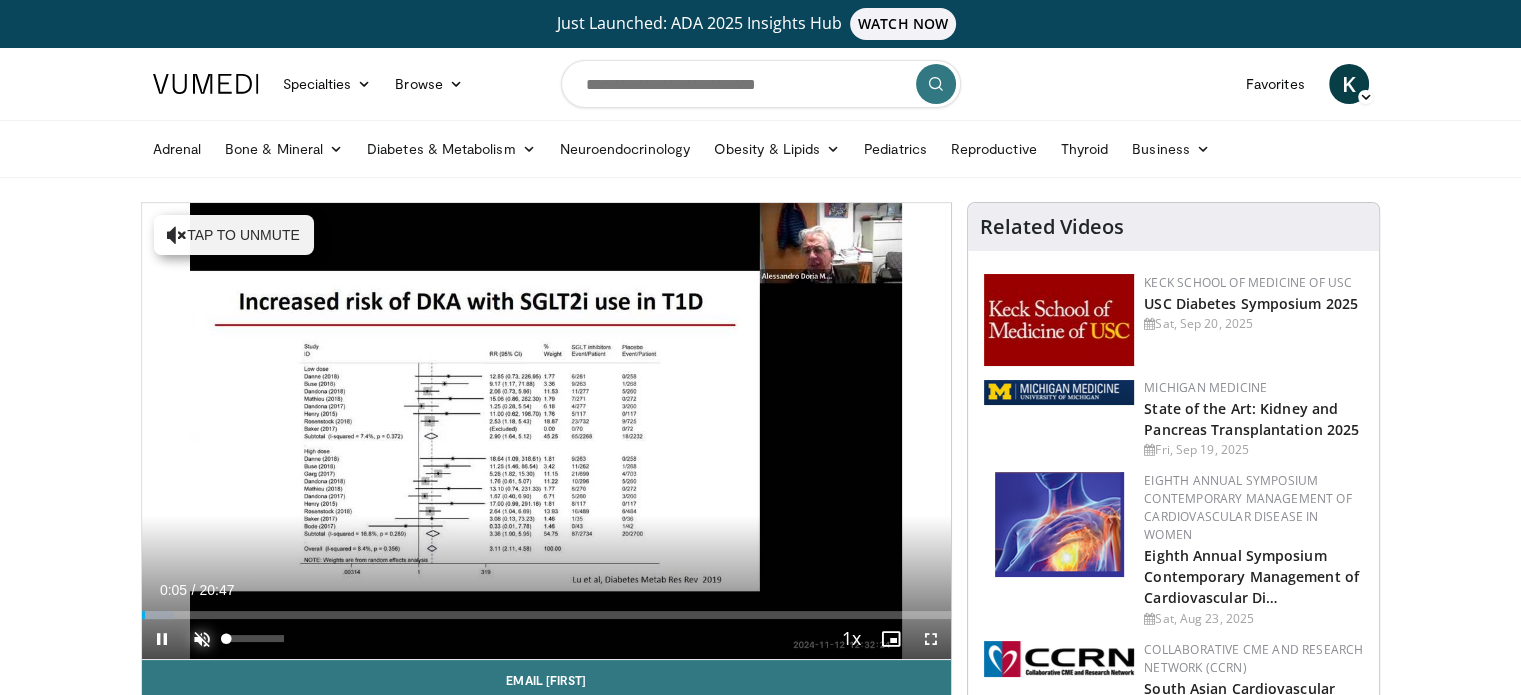 click at bounding box center (202, 639) 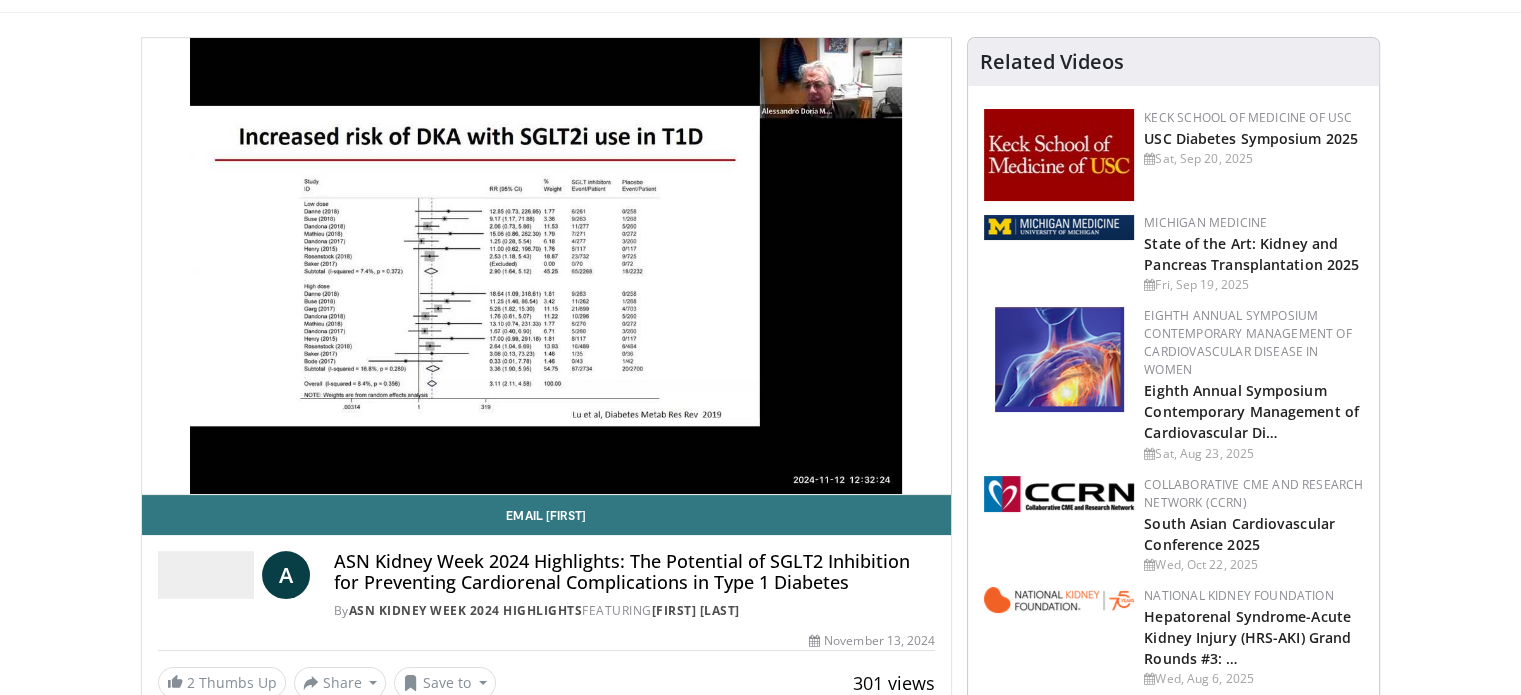 scroll, scrollTop: 200, scrollLeft: 0, axis: vertical 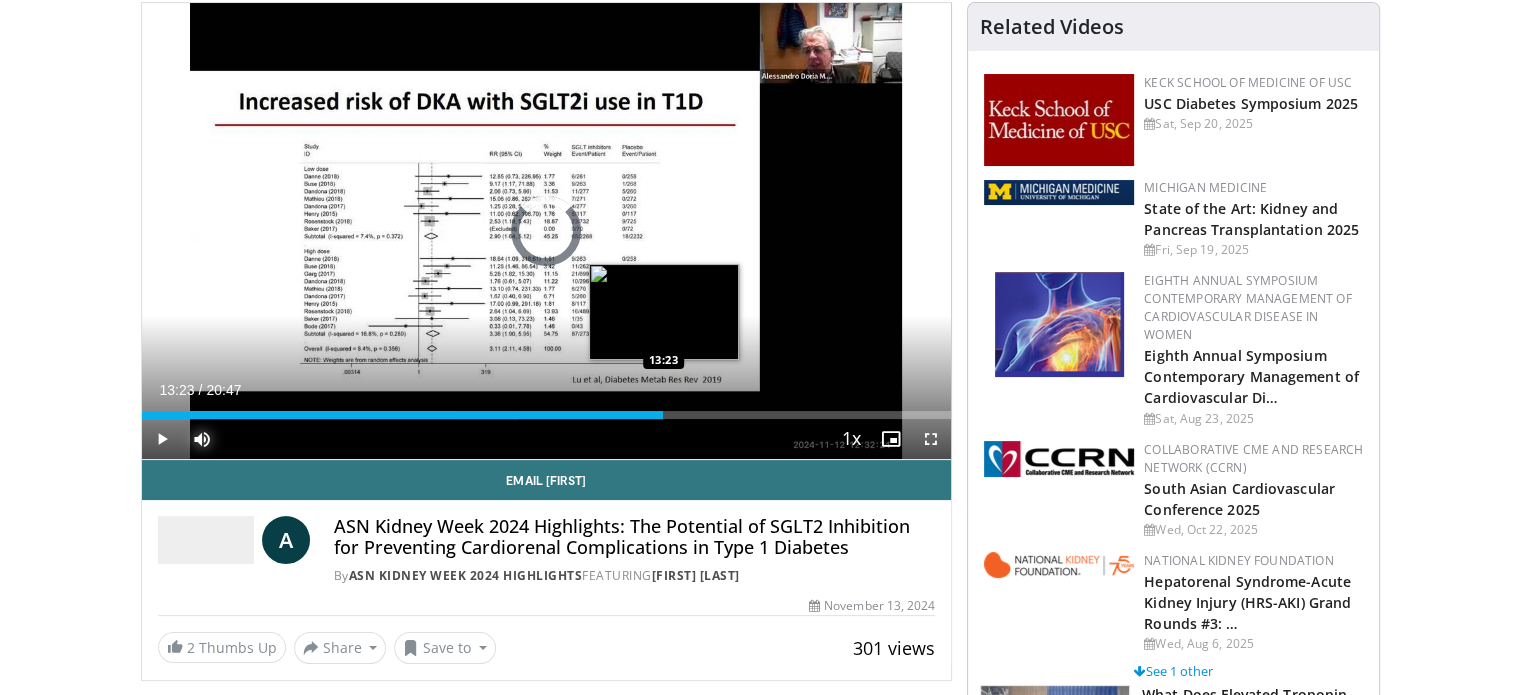 click on "Loaded :  46.51% 08:37 13:23" at bounding box center [547, 415] 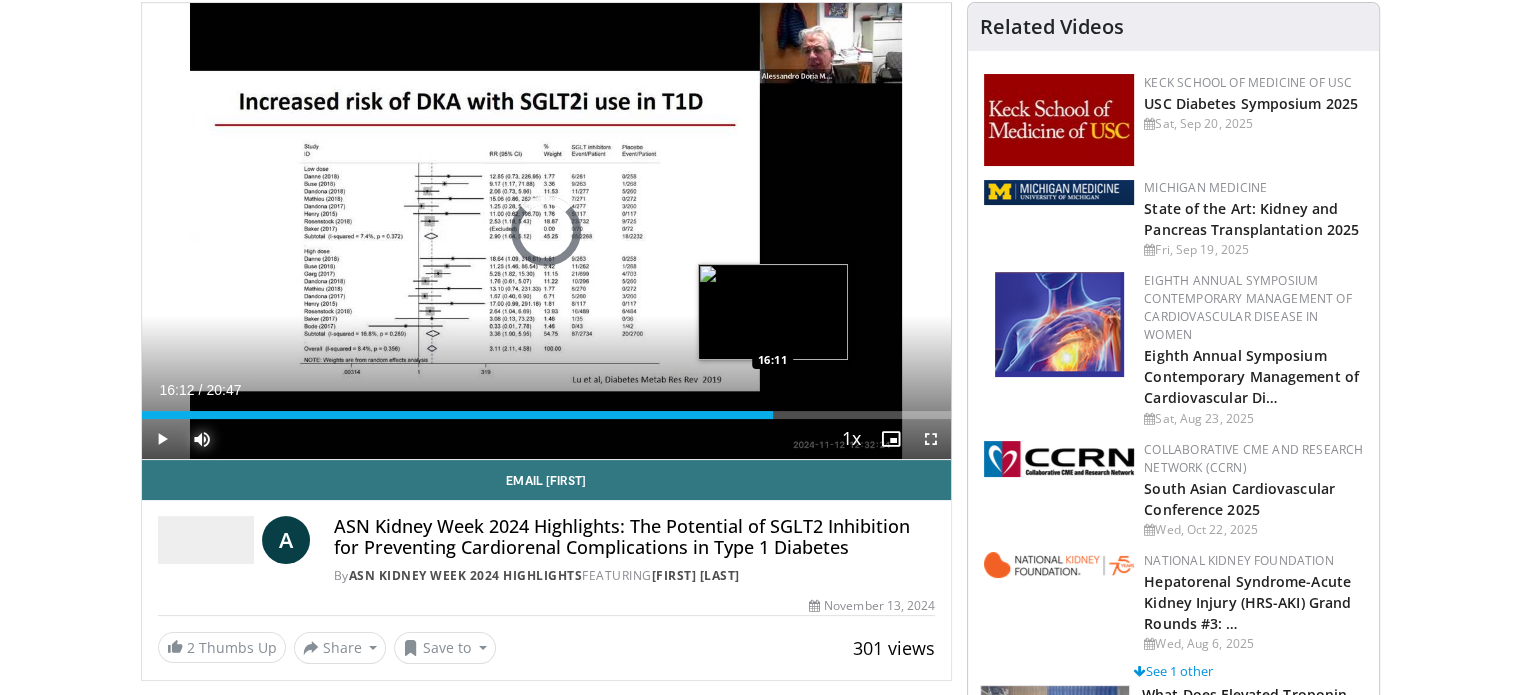 click on "Loaded :  0.00% 13:25 16:11" at bounding box center (547, 415) 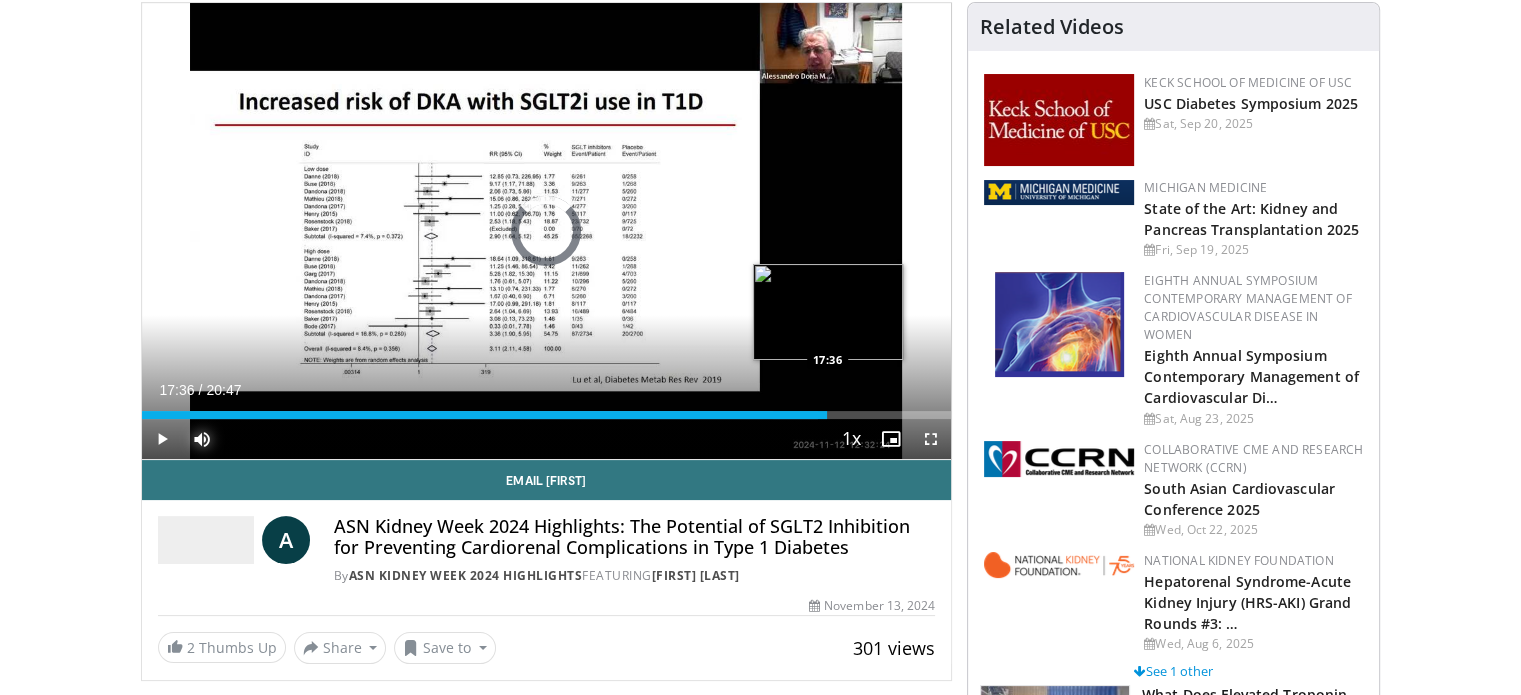 click on "Loaded :  83.53% 17:36 17:36" at bounding box center [547, 415] 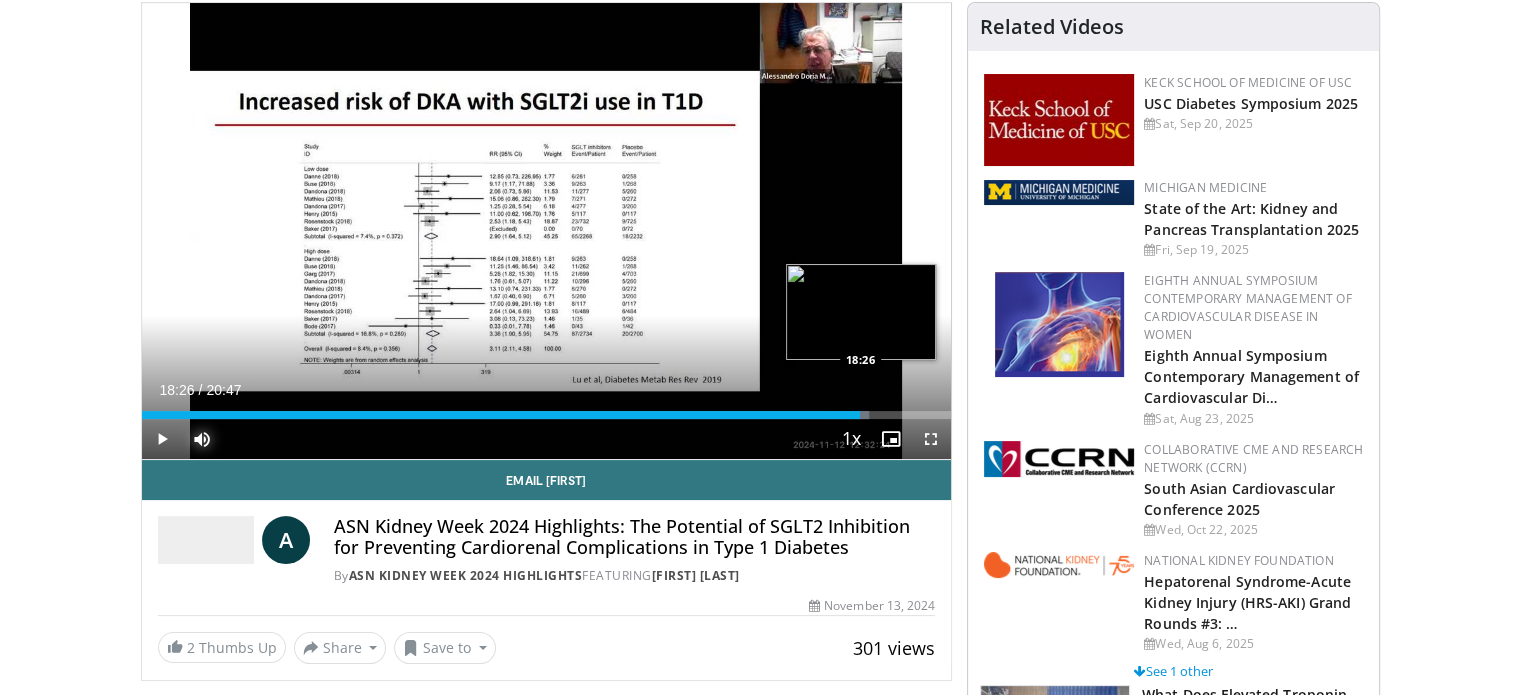 click at bounding box center [846, 415] 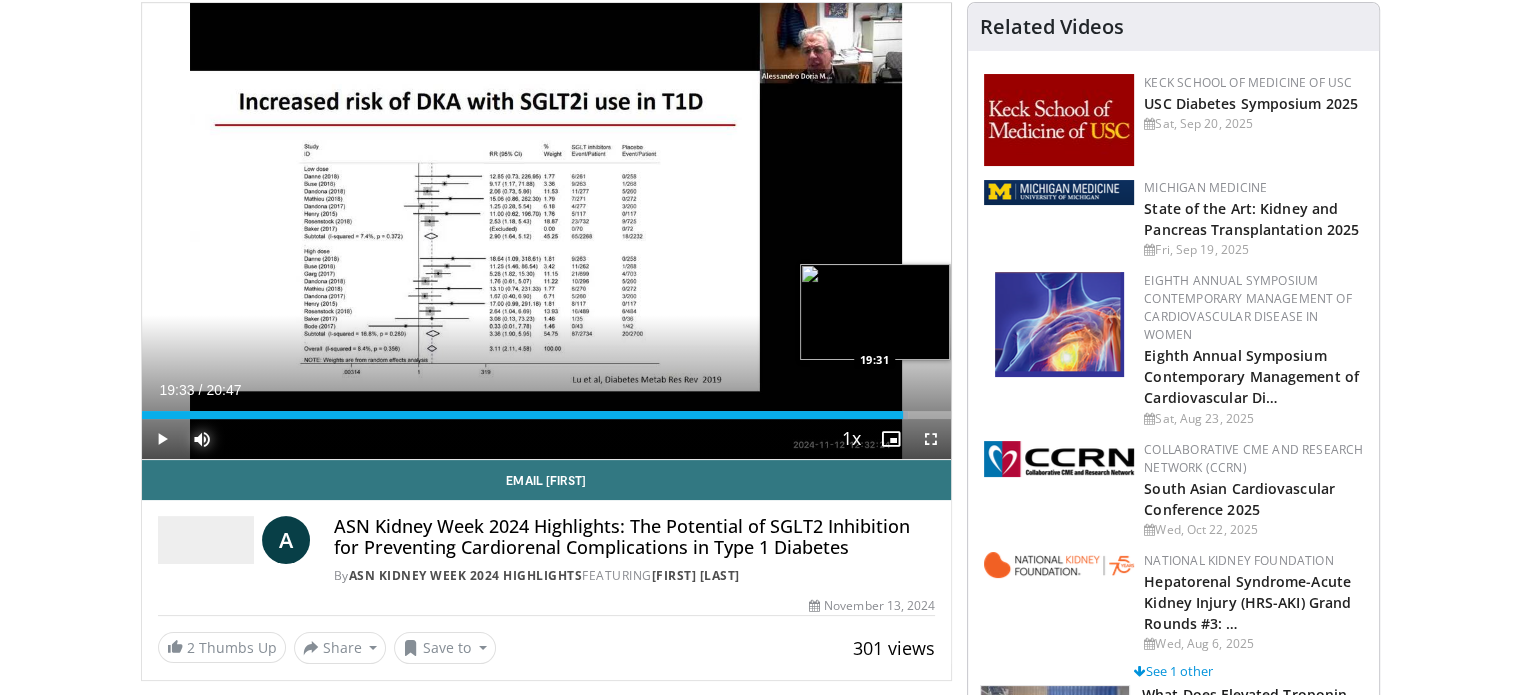 click on "Loaded :  94.63% 19:33 19:31" at bounding box center (547, 415) 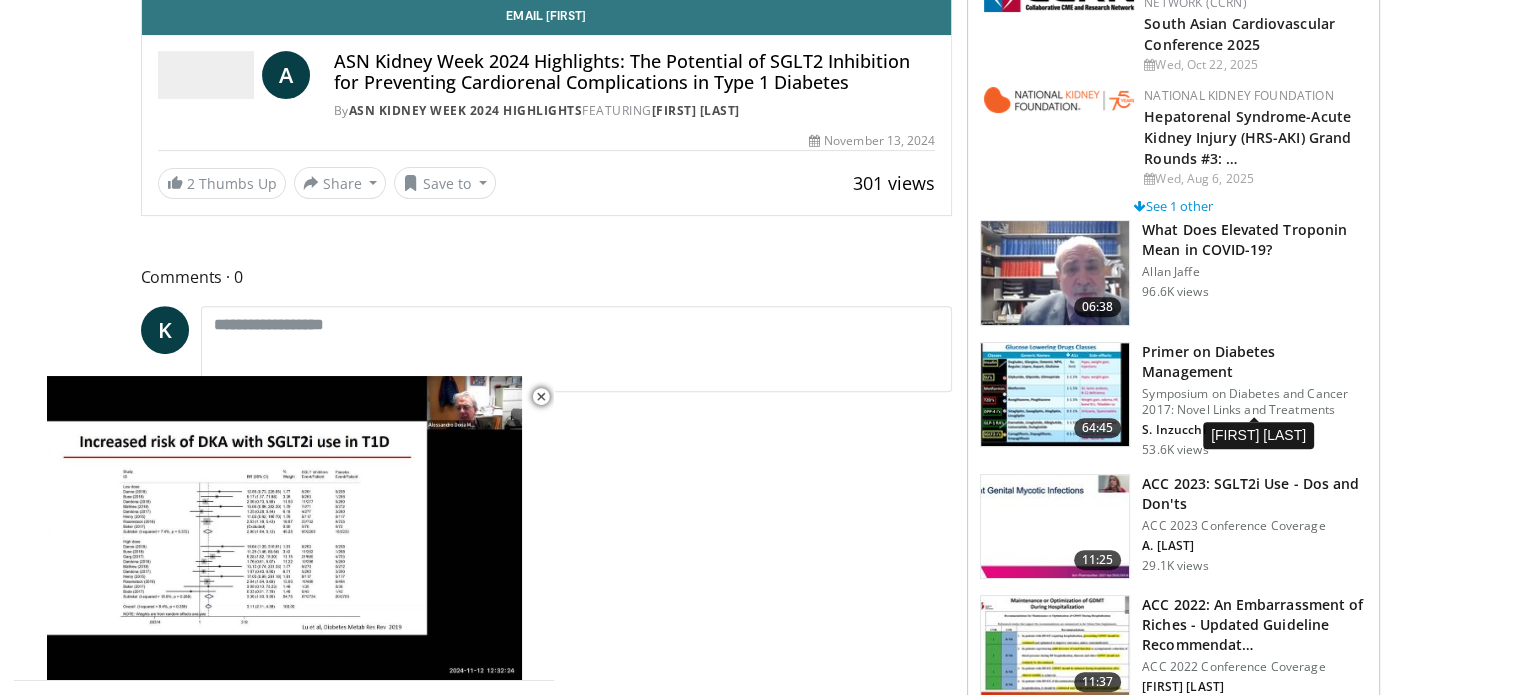 scroll, scrollTop: 700, scrollLeft: 0, axis: vertical 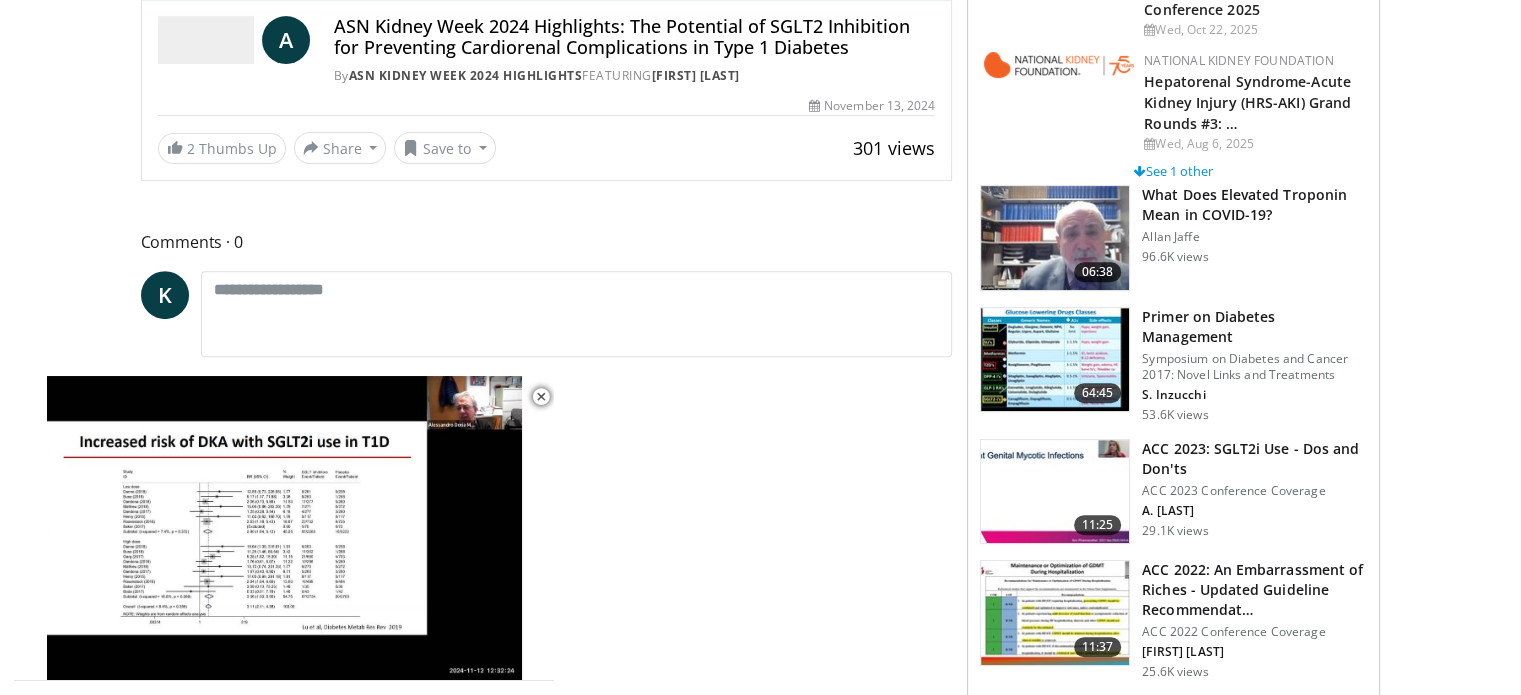 click on "Primer on Diabetes Management" at bounding box center (1254, 327) 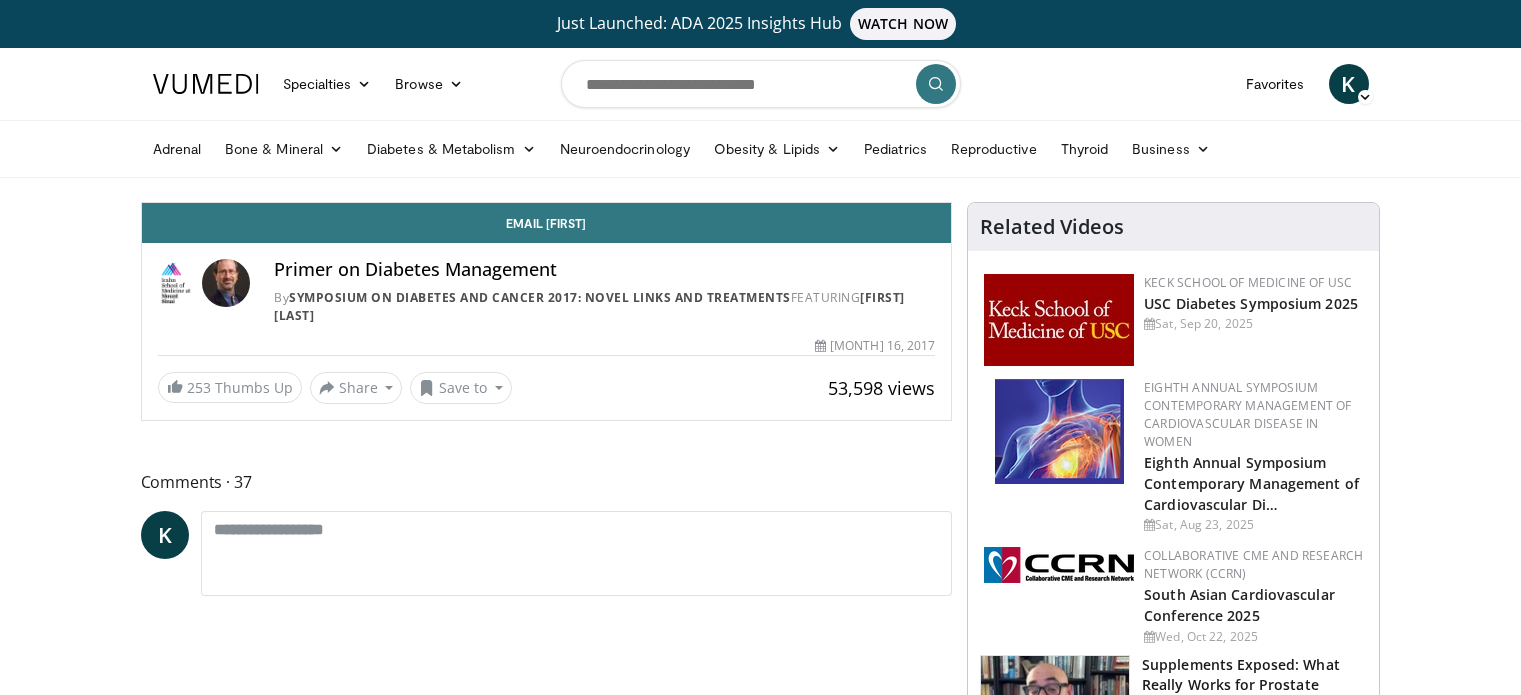 scroll, scrollTop: 0, scrollLeft: 0, axis: both 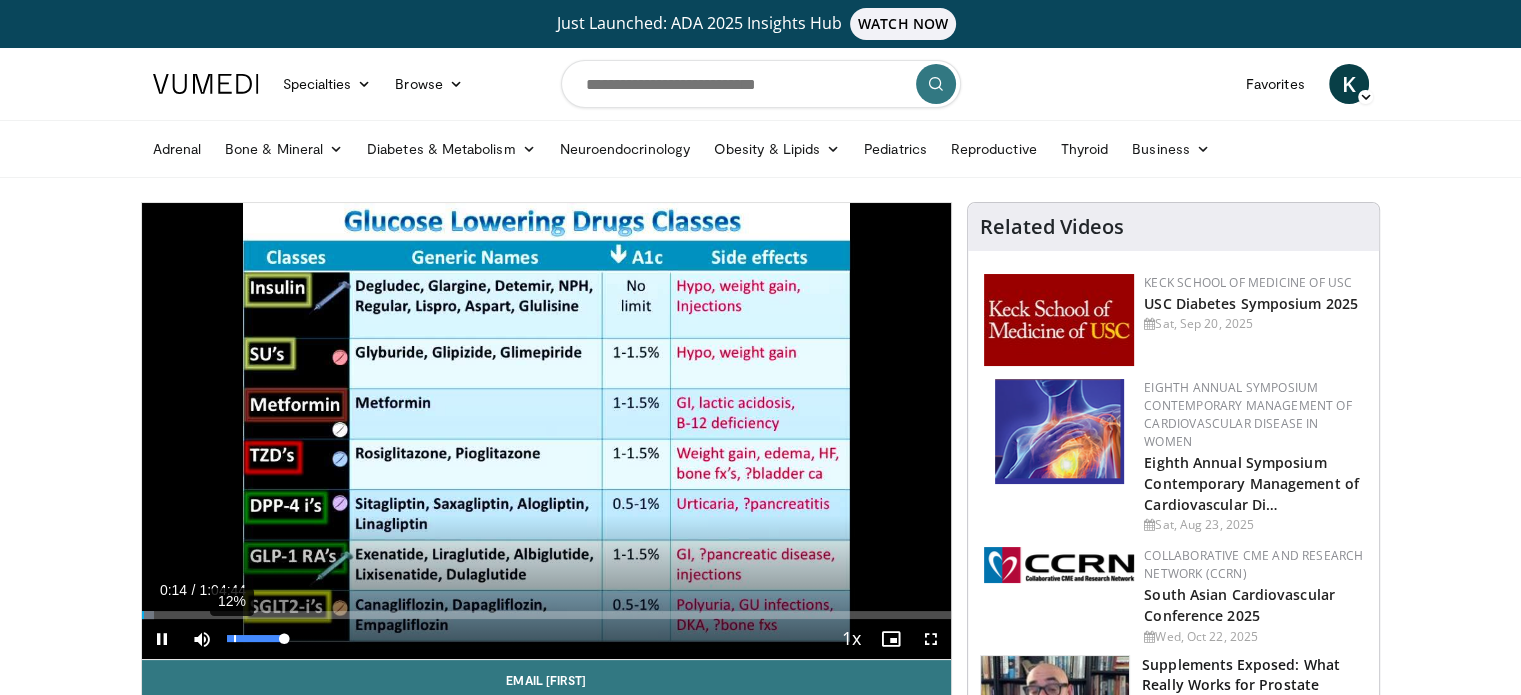 click on "**********" at bounding box center [547, 431] 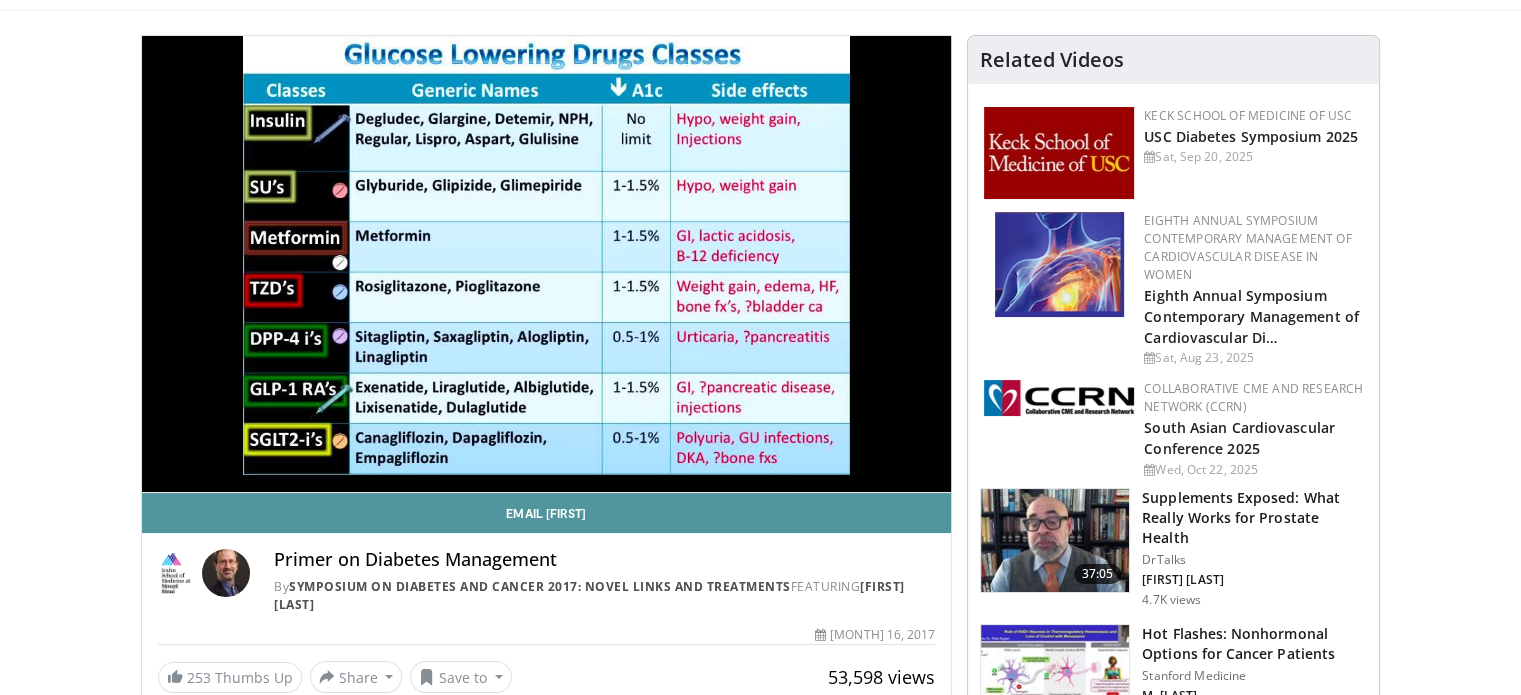 scroll, scrollTop: 200, scrollLeft: 0, axis: vertical 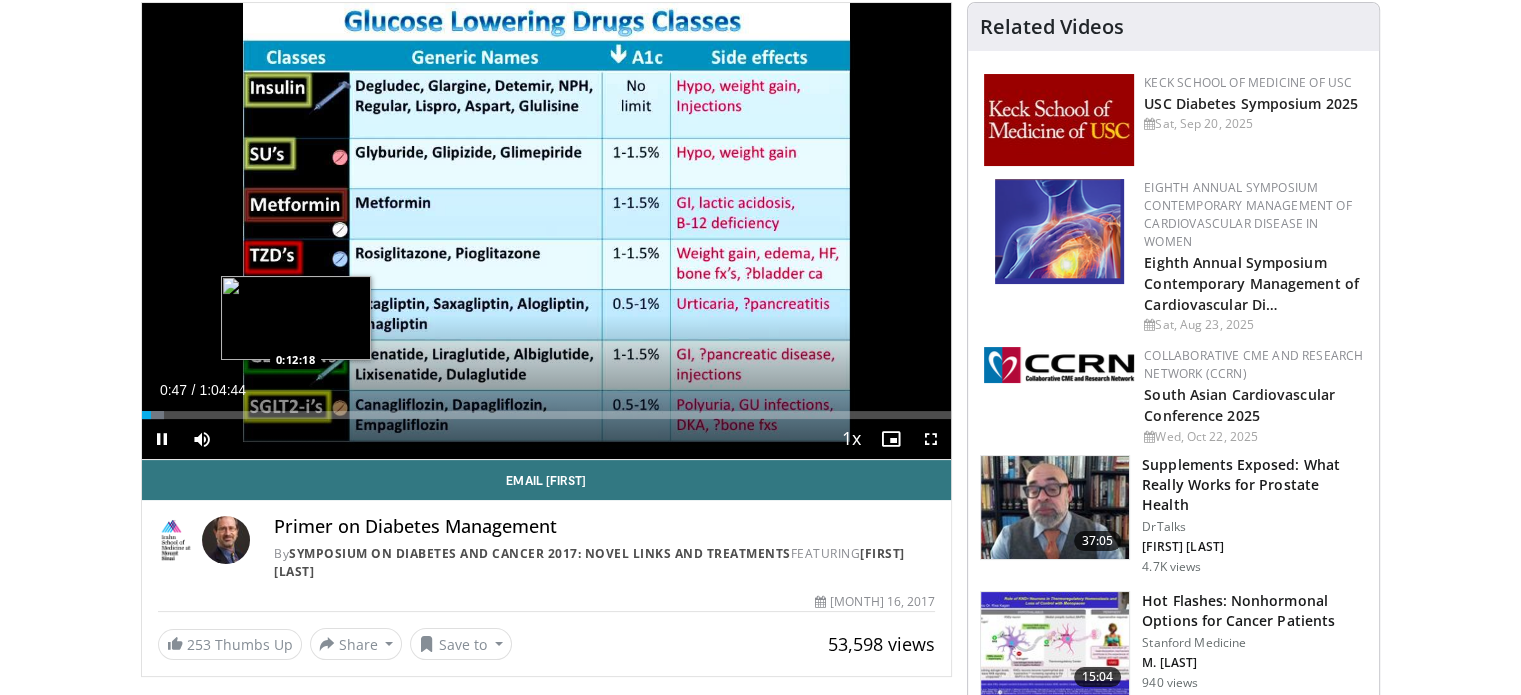 click on "Loaded :  2.83% 0:00:47 0:12:18" at bounding box center (547, 415) 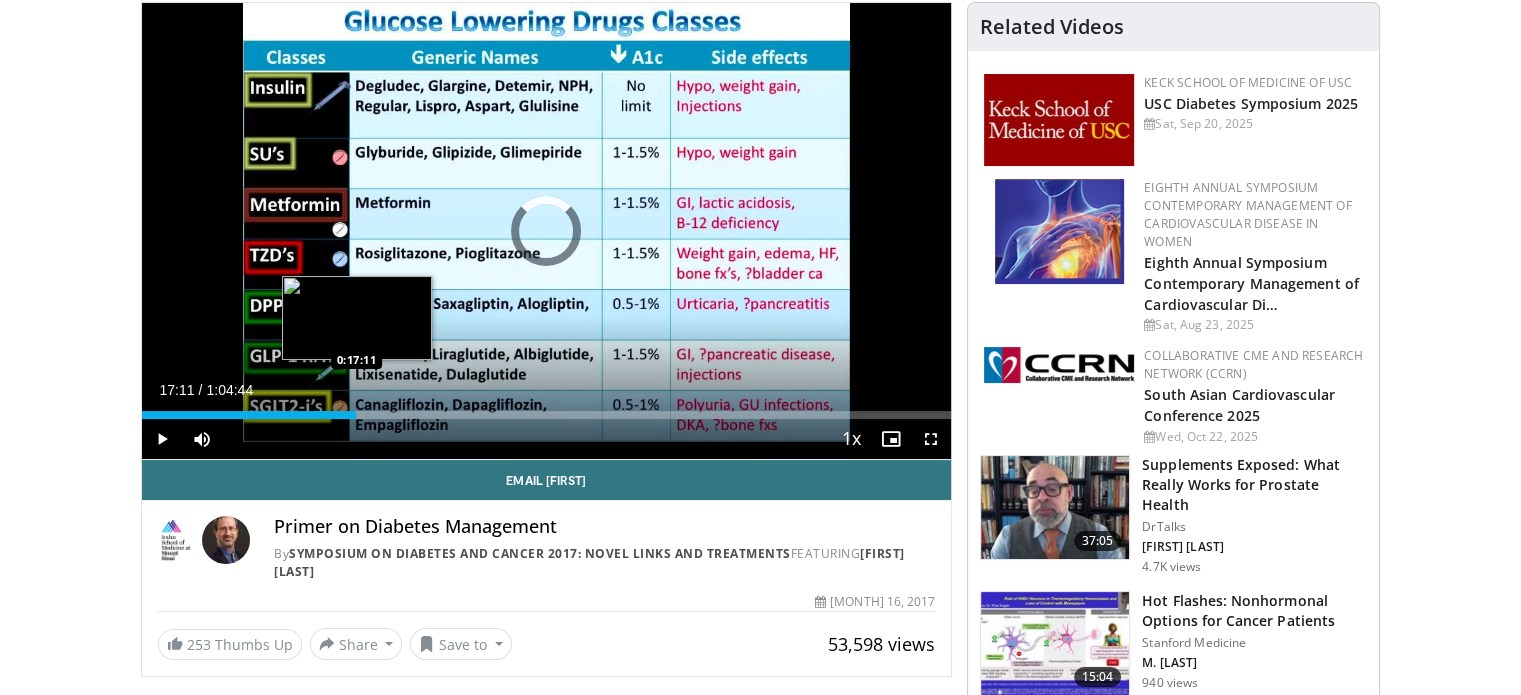 click on "Loaded :  0.00% 0:17:11 0:17:11" at bounding box center [547, 415] 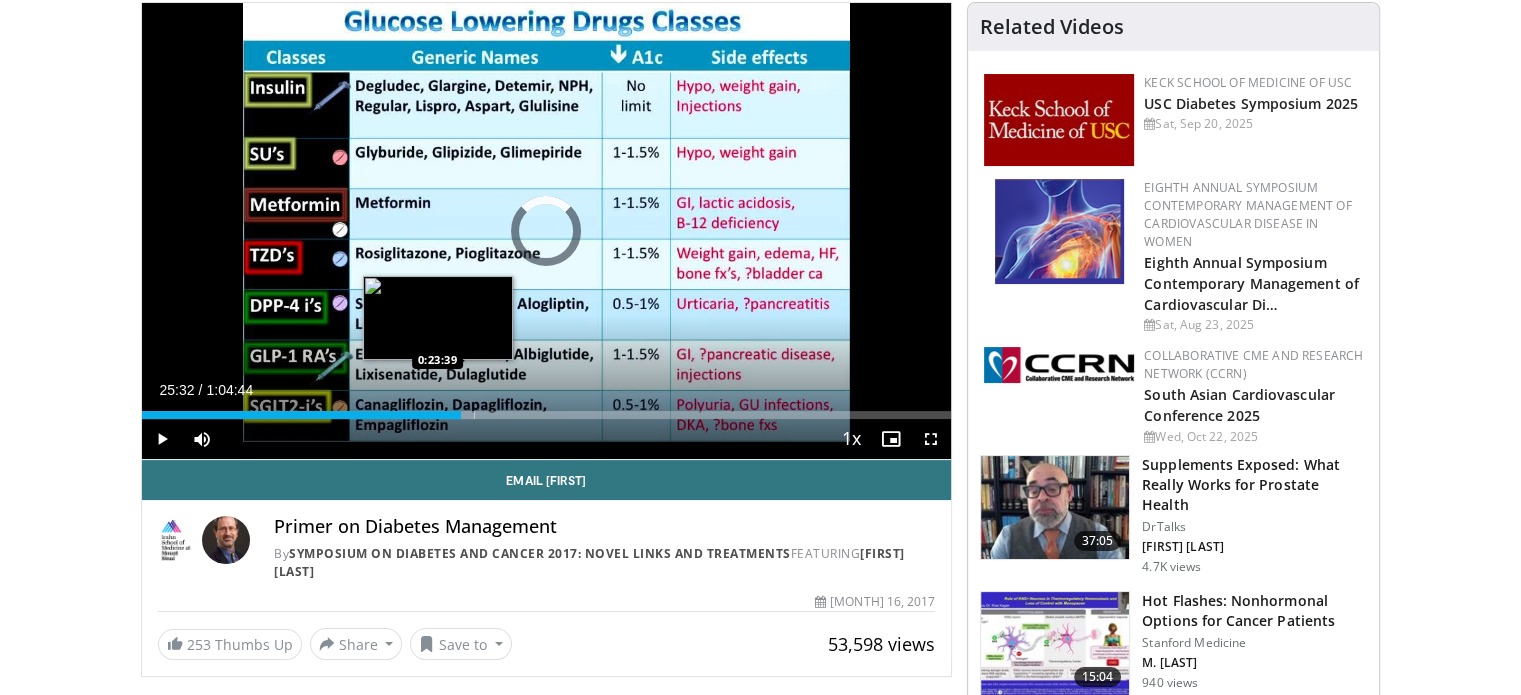 click on "0:25:33" at bounding box center [302, 415] 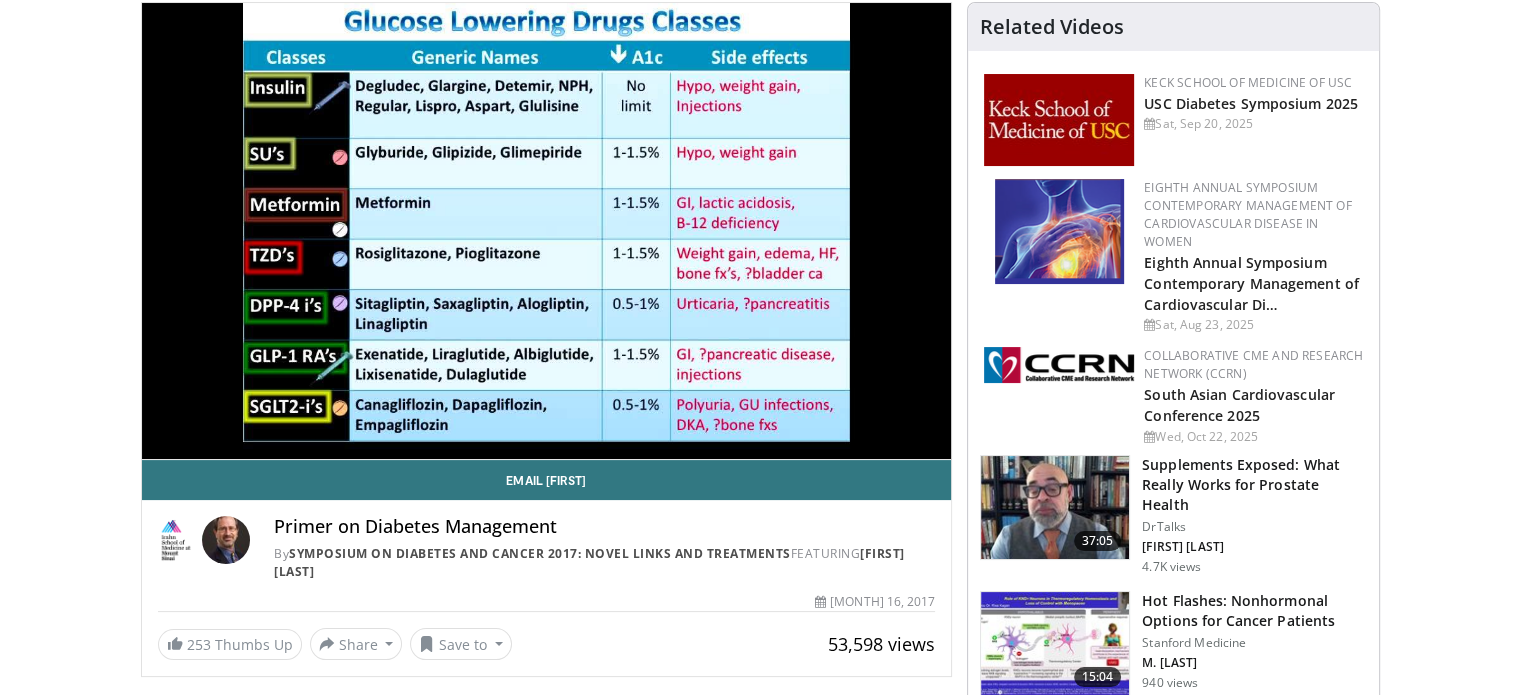 click on "Primer on Diabetes Management
By
Symposium on Diabetes and Cancer 2017: Novel Links and Treatments
FEATURING
Silvio Inzucchi
By
Symposium on Diabetes and Cancer 2017: Novel Links and Treatments
FEATURING
Silvio Inzucchi" at bounding box center (547, 543) 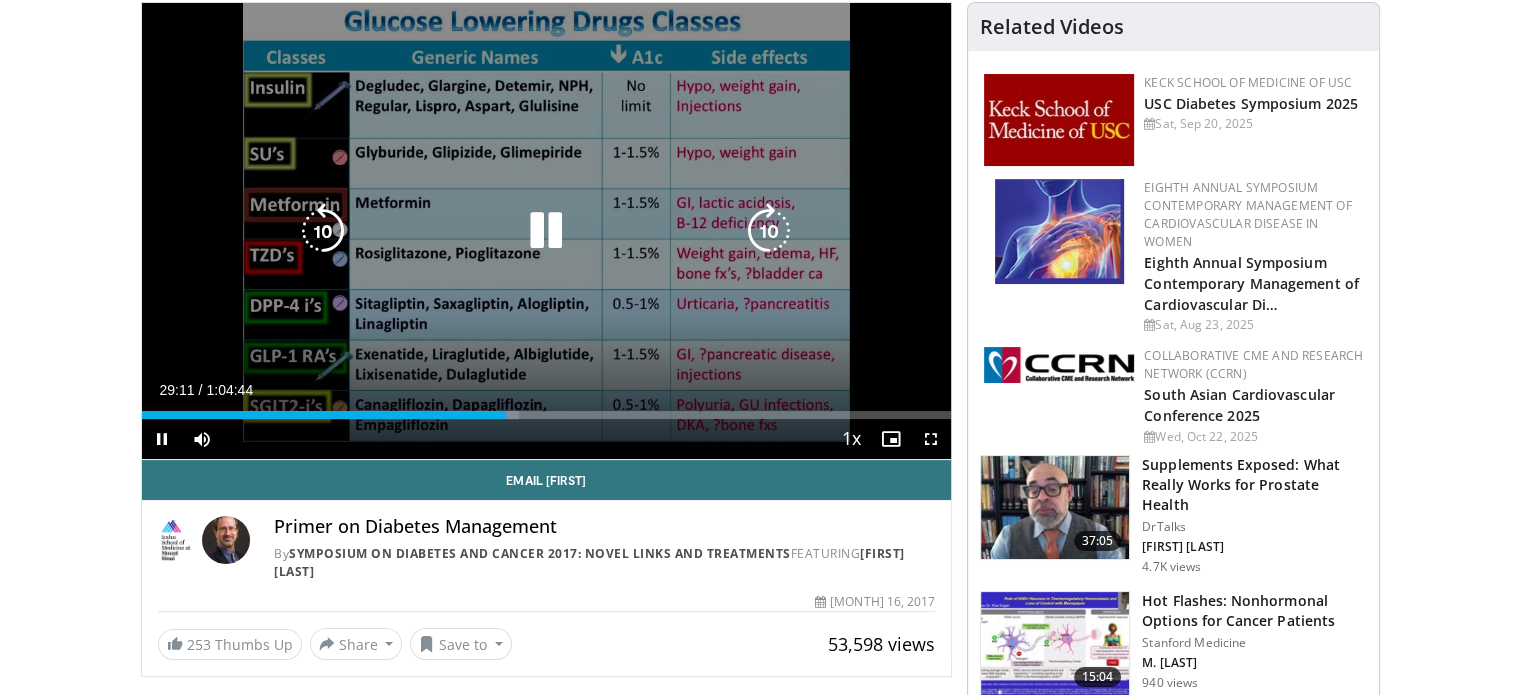click on "10 seconds
Tap to unmute" at bounding box center [547, 231] 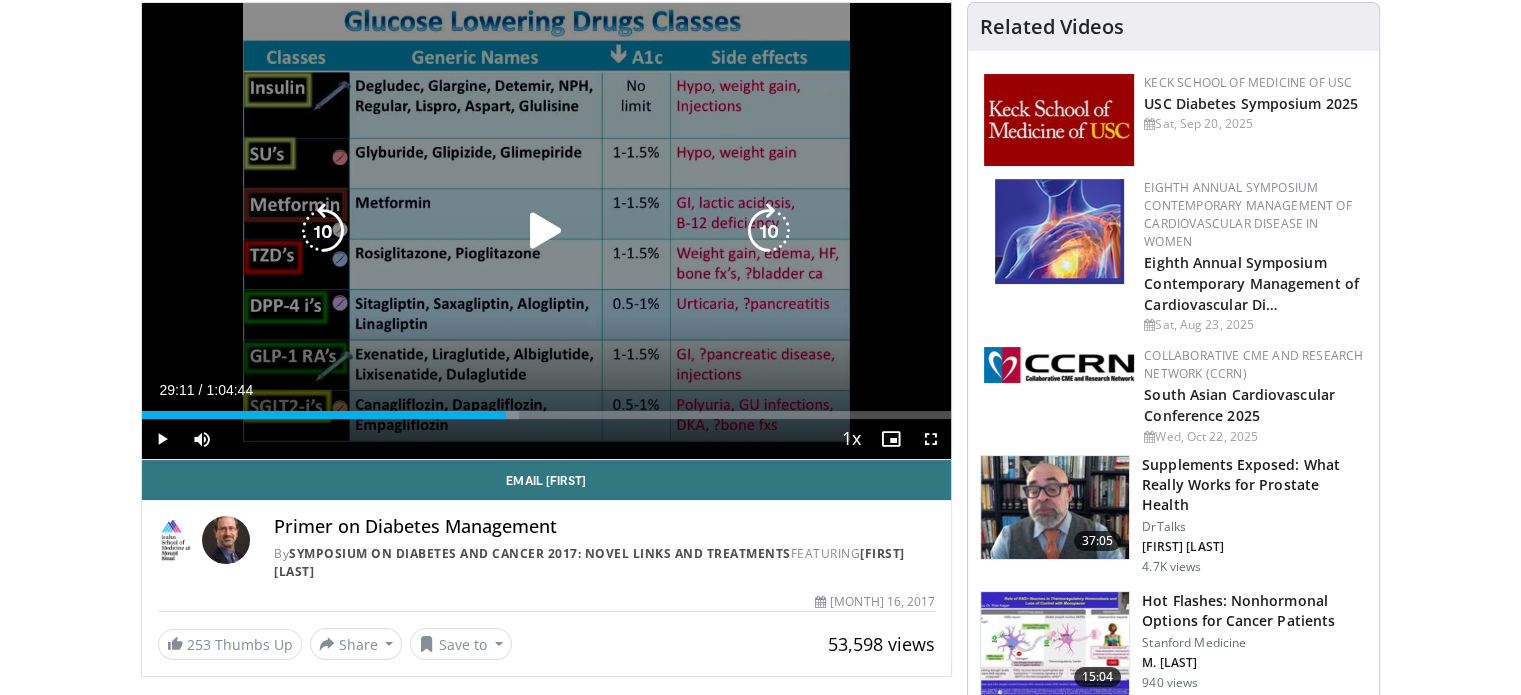 click on "10 seconds
Tap to unmute" at bounding box center (547, 231) 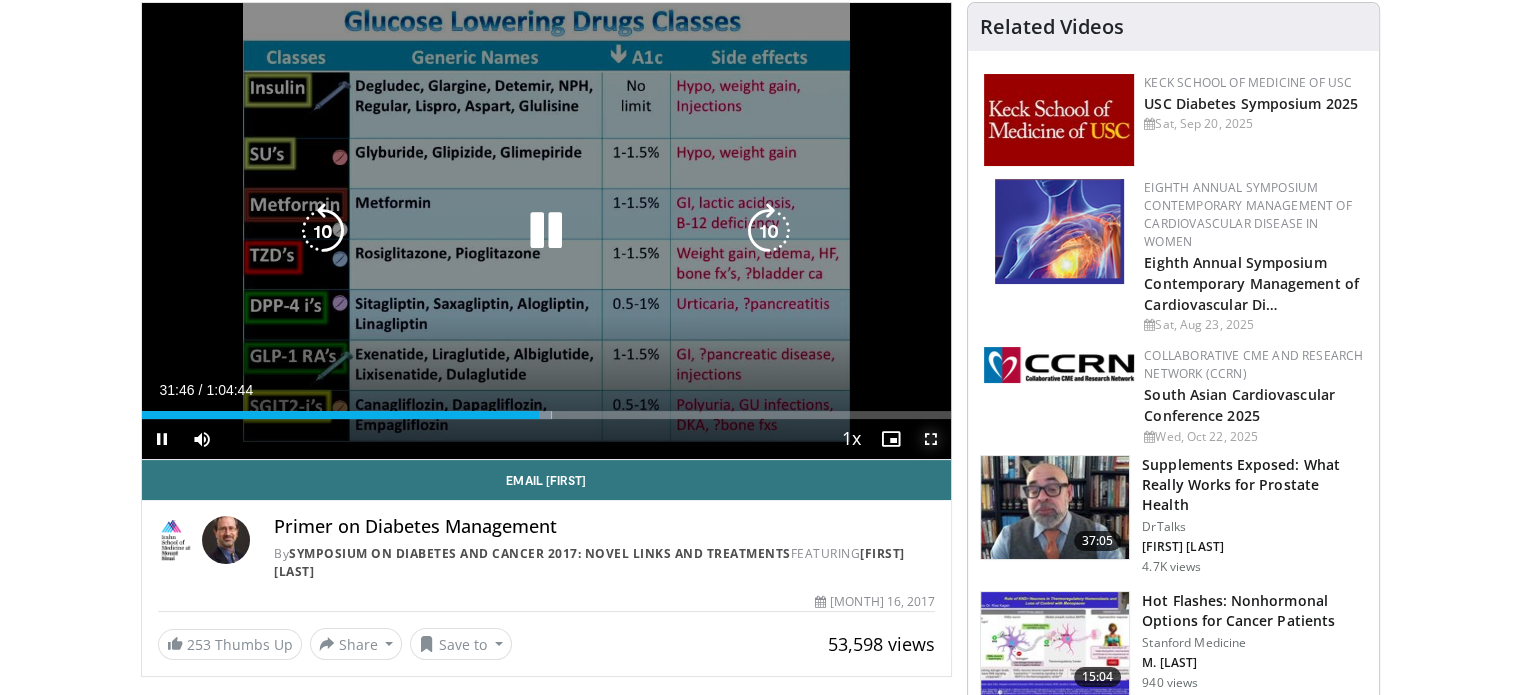 drag, startPoint x: 928, startPoint y: 438, endPoint x: 929, endPoint y: 559, distance: 121.004135 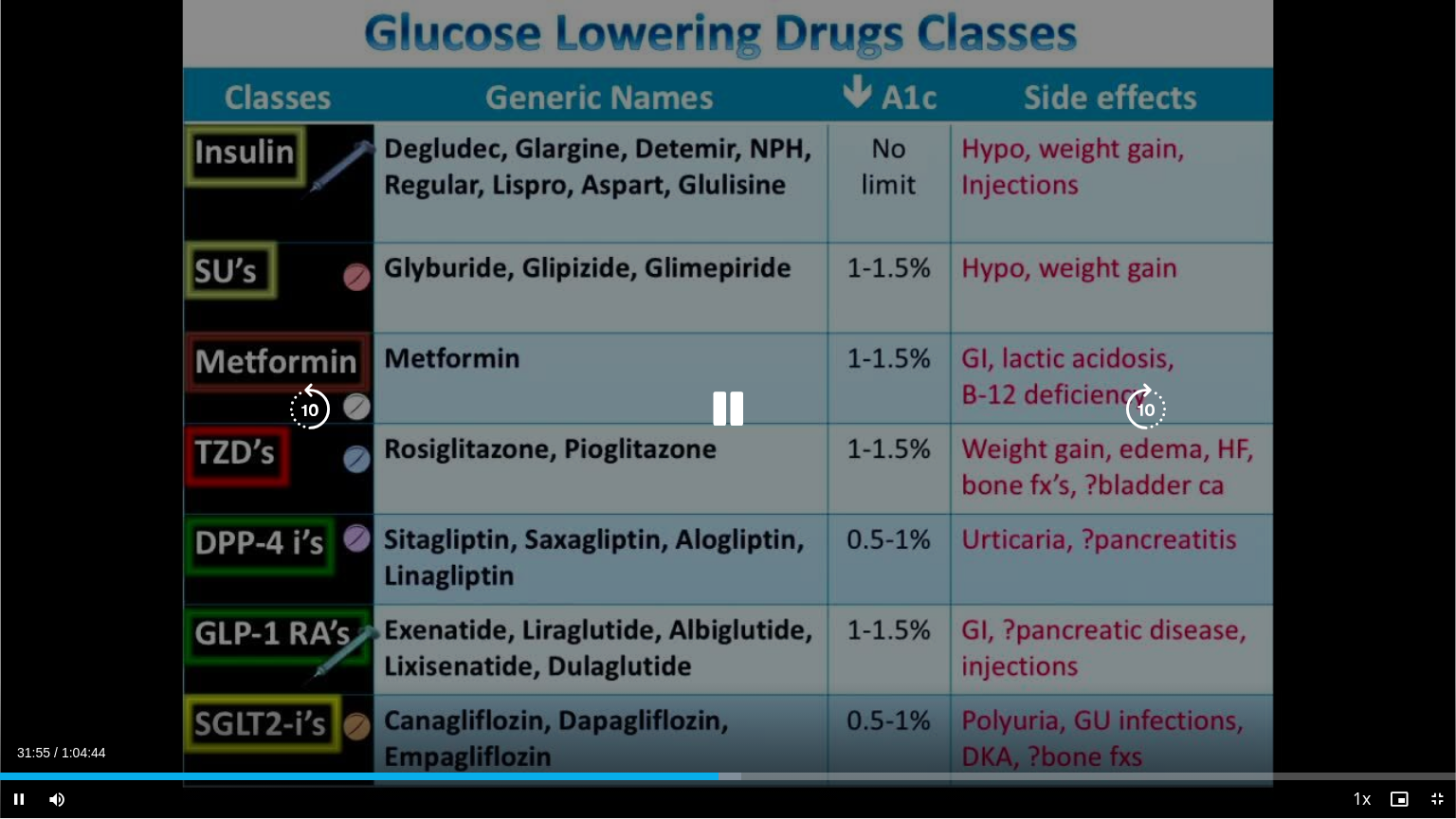 click on "10 seconds
Tap to unmute" at bounding box center (728, 409) 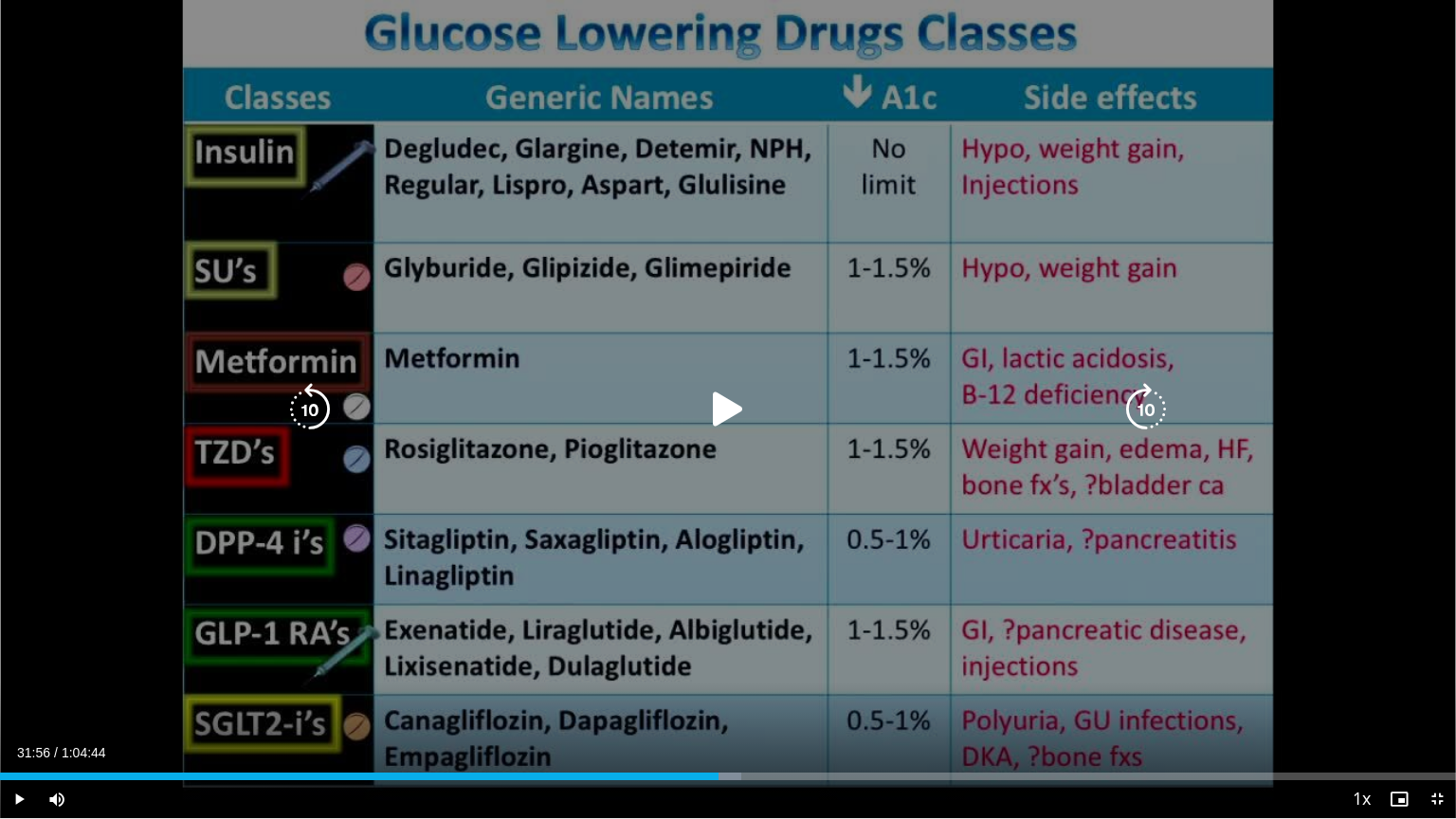 click on "10 seconds
Tap to unmute" at bounding box center [728, 409] 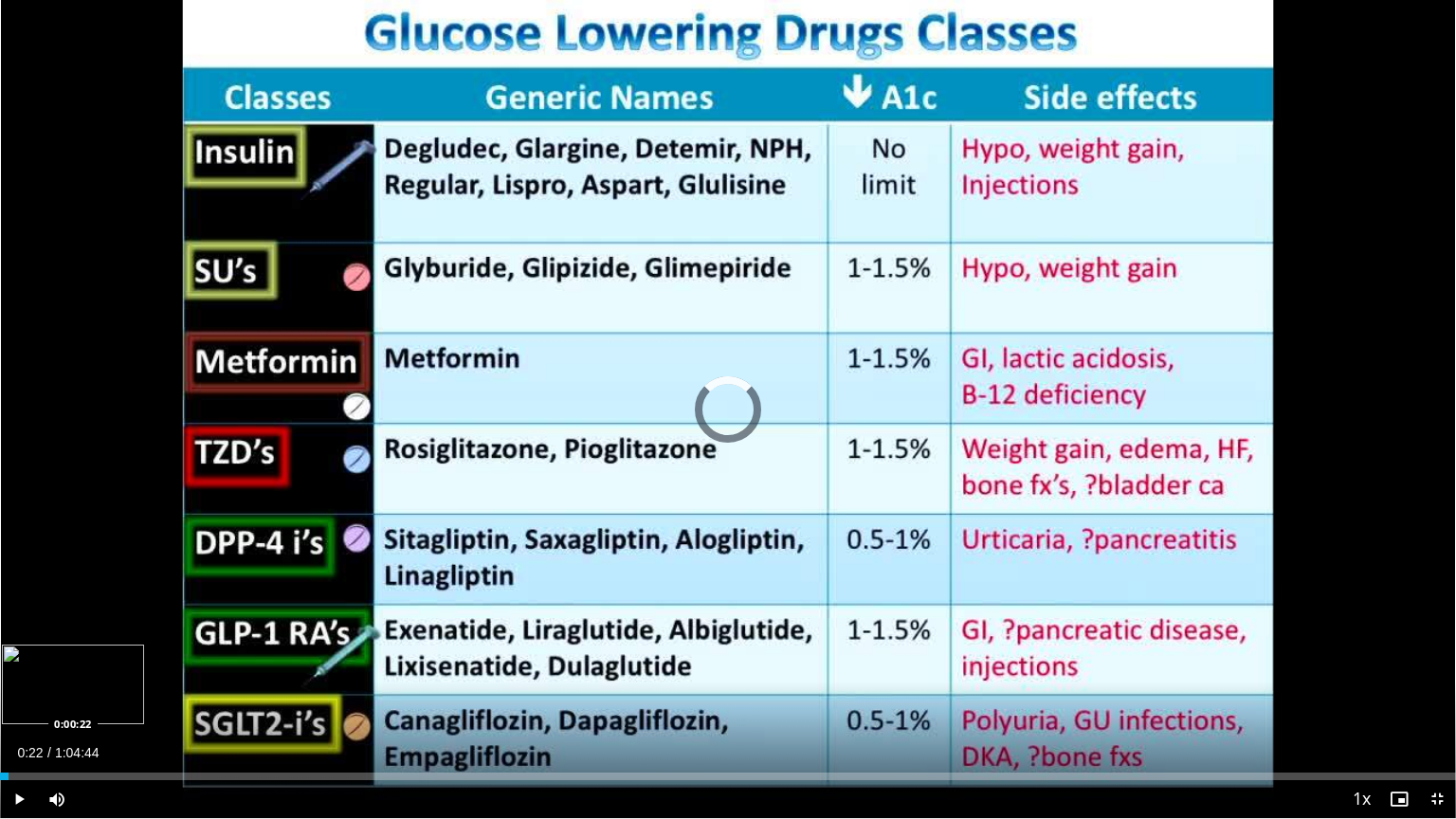 click on "0:00:22" at bounding box center [4, 776] 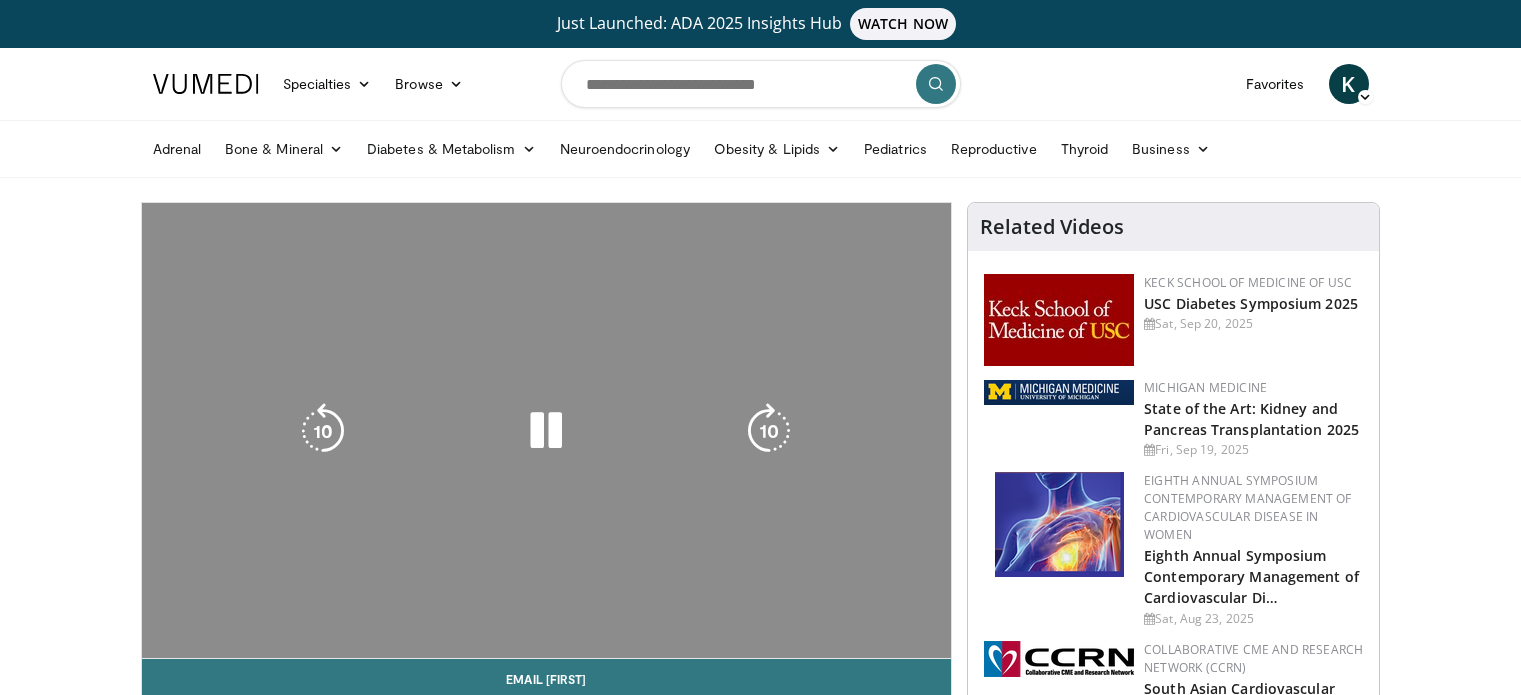 scroll, scrollTop: 0, scrollLeft: 0, axis: both 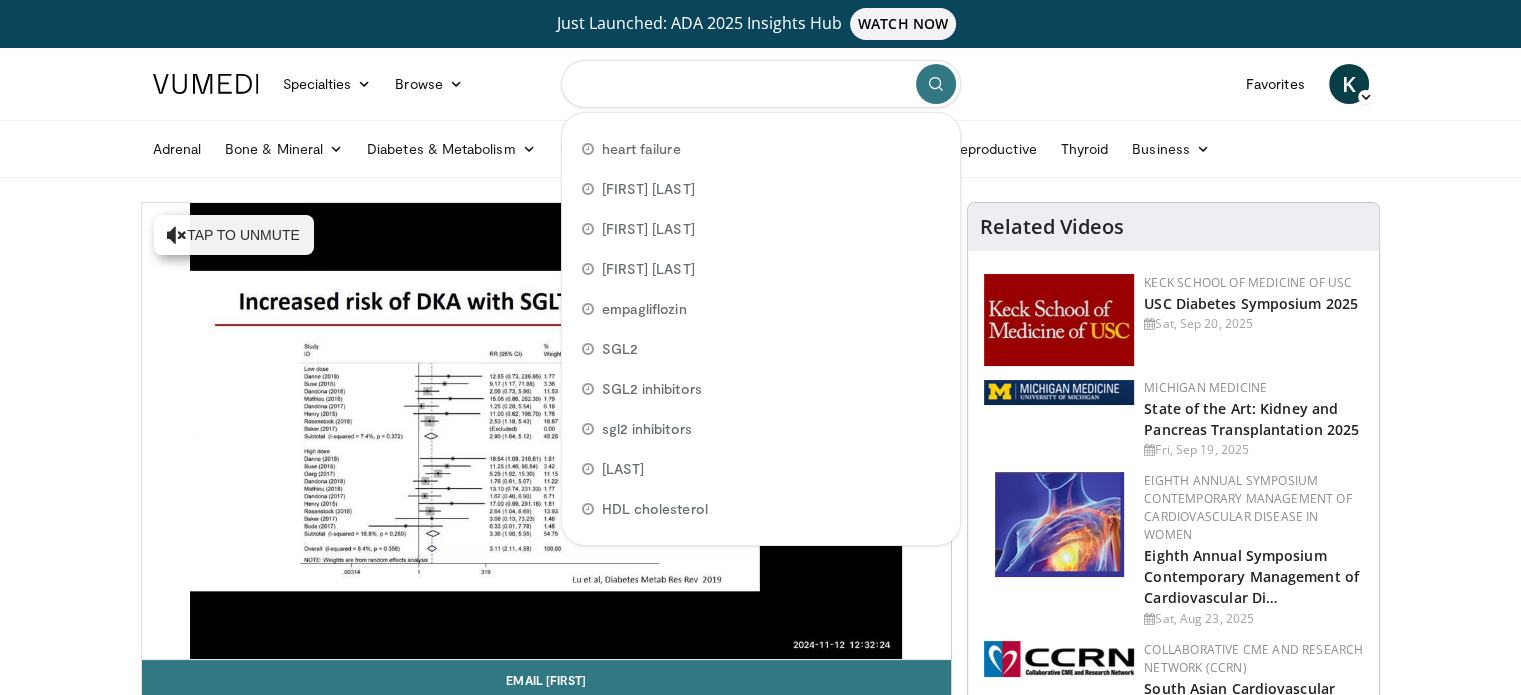 click at bounding box center (761, 84) 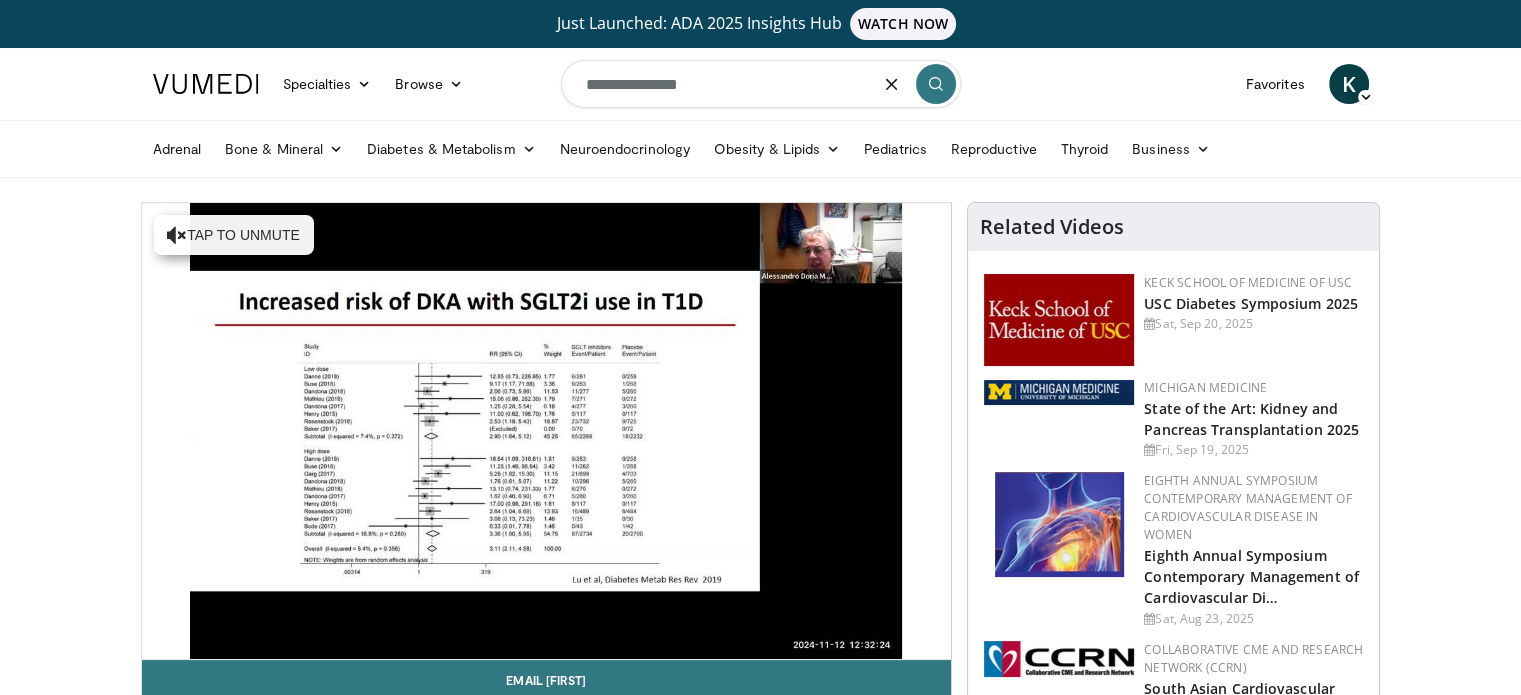 click on "**********" at bounding box center [761, 84] 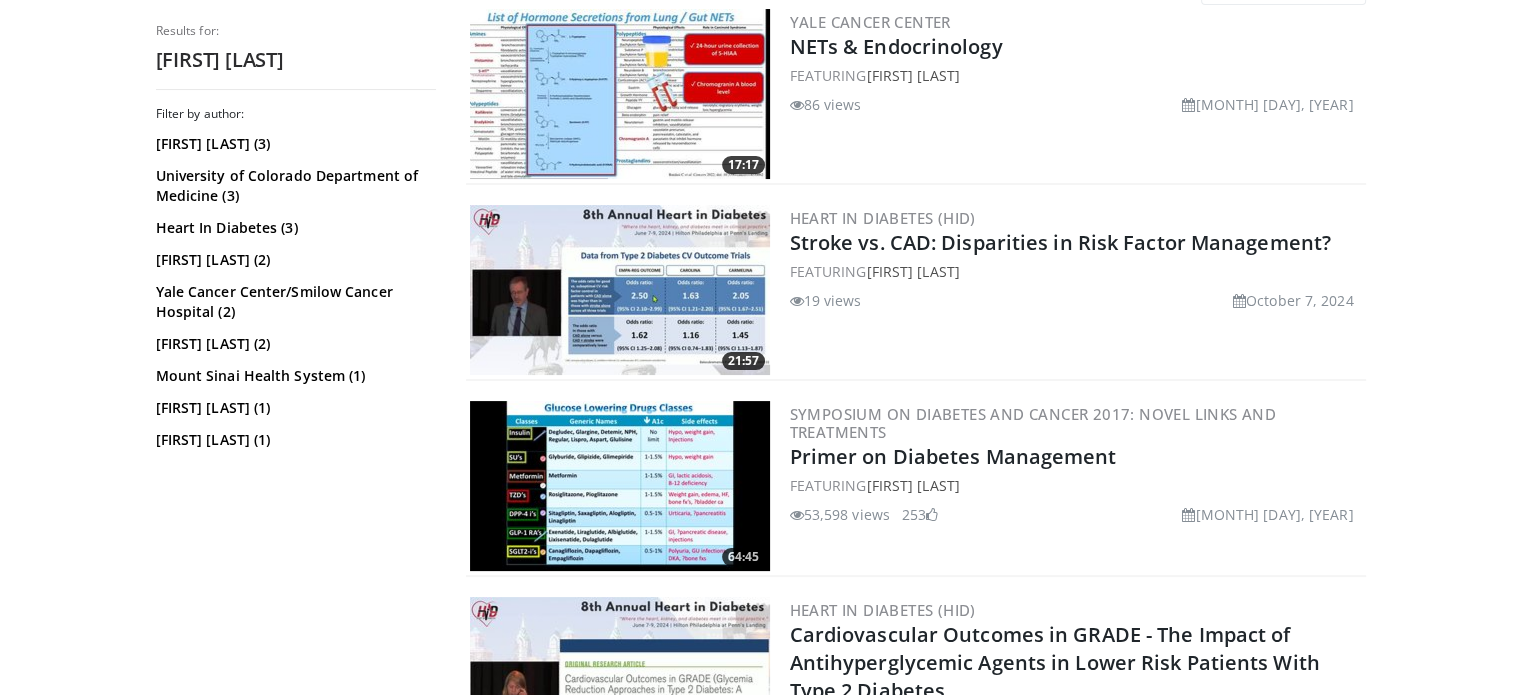 scroll, scrollTop: 300, scrollLeft: 0, axis: vertical 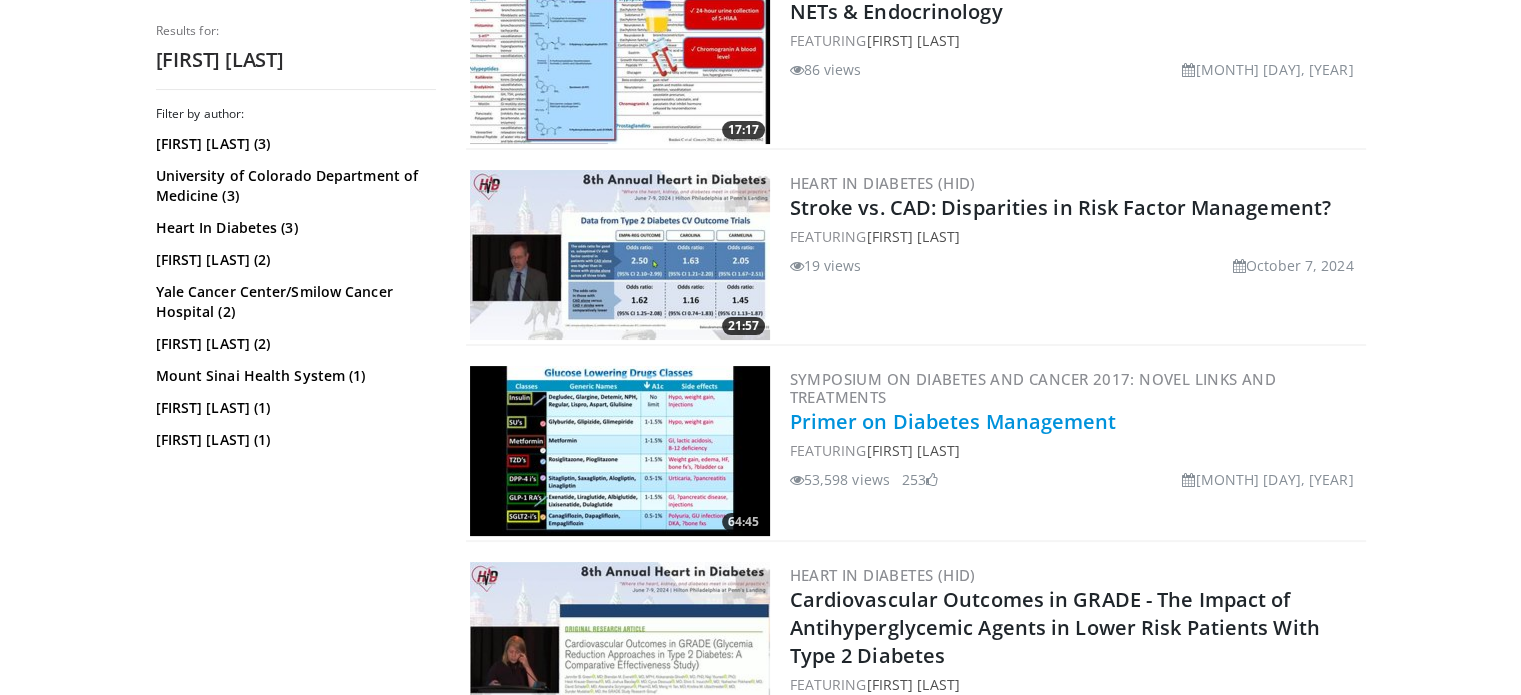 click on "Primer on Diabetes Management" at bounding box center (953, 421) 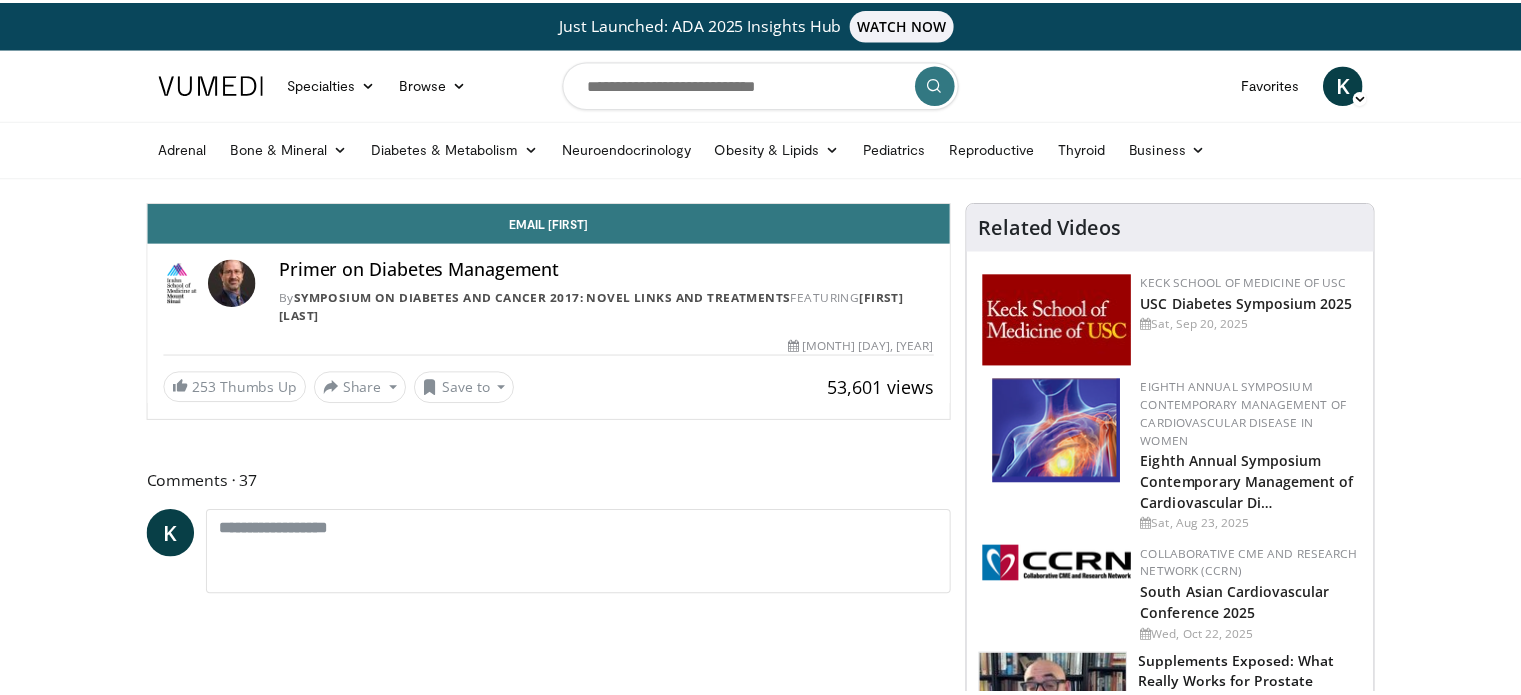 scroll, scrollTop: 0, scrollLeft: 0, axis: both 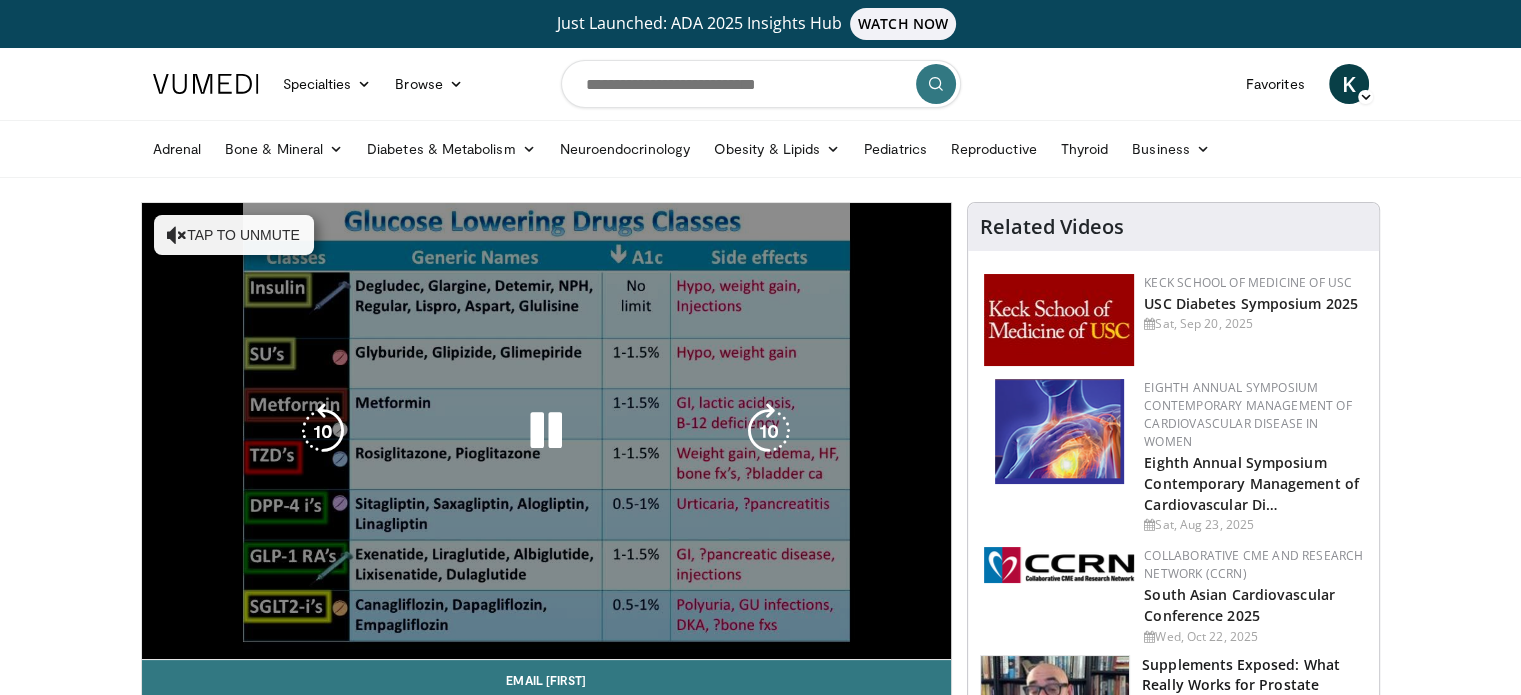 click on "10 seconds
Tap to unmute" at bounding box center [547, 431] 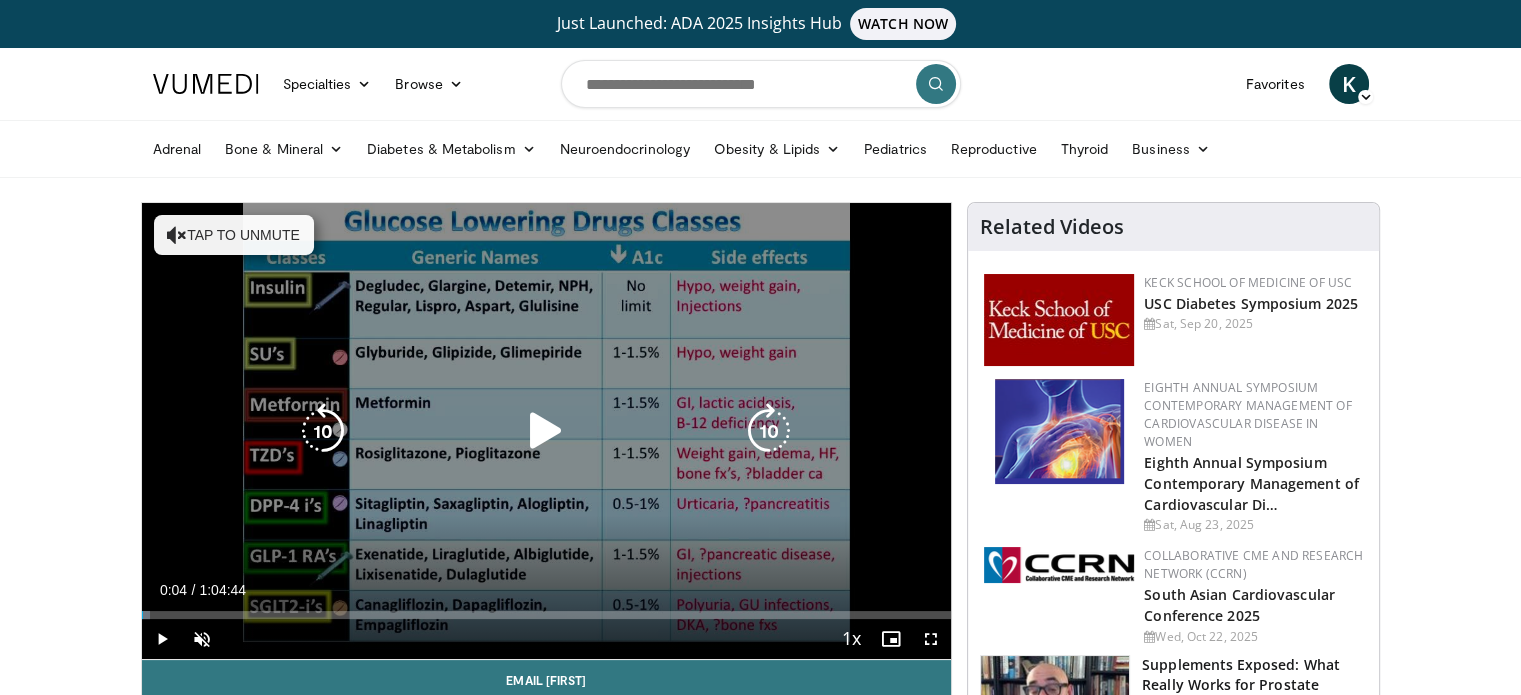 click at bounding box center [546, 431] 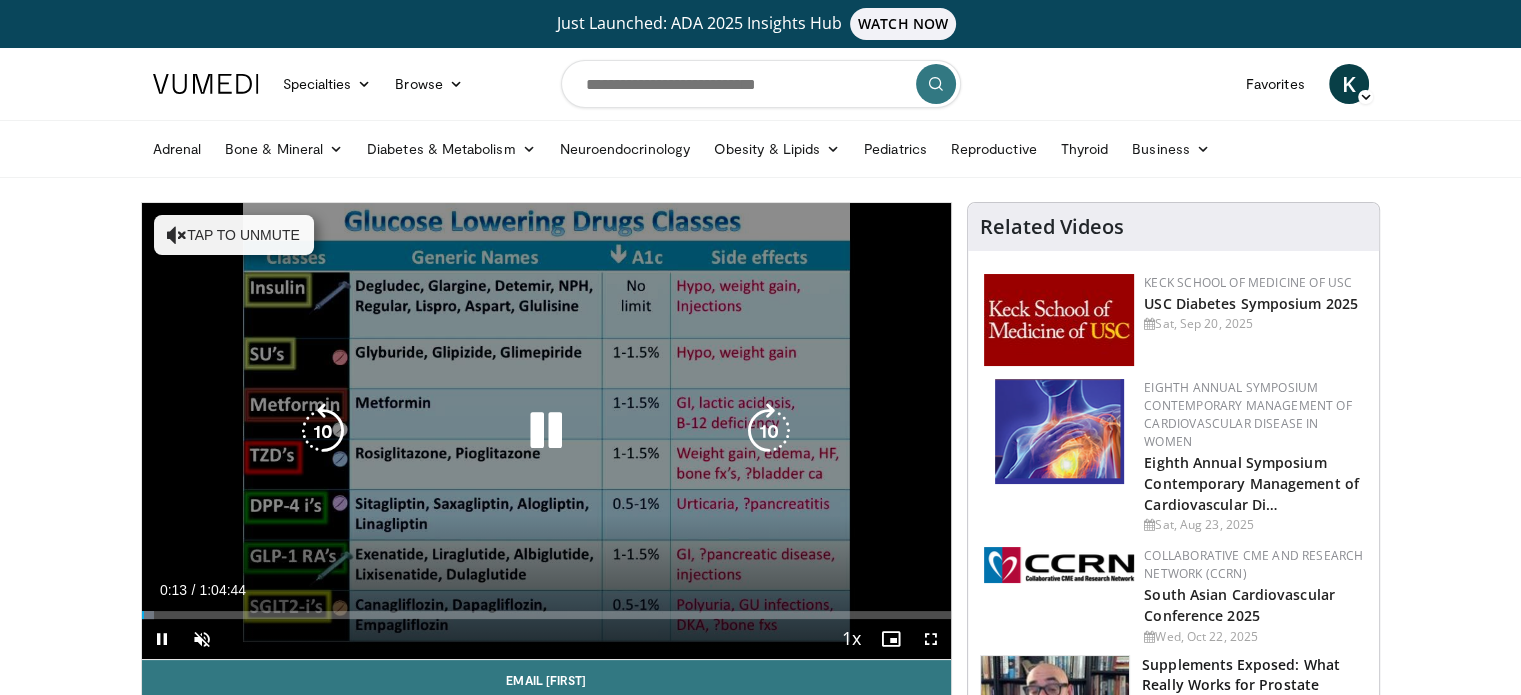 click at bounding box center [546, 431] 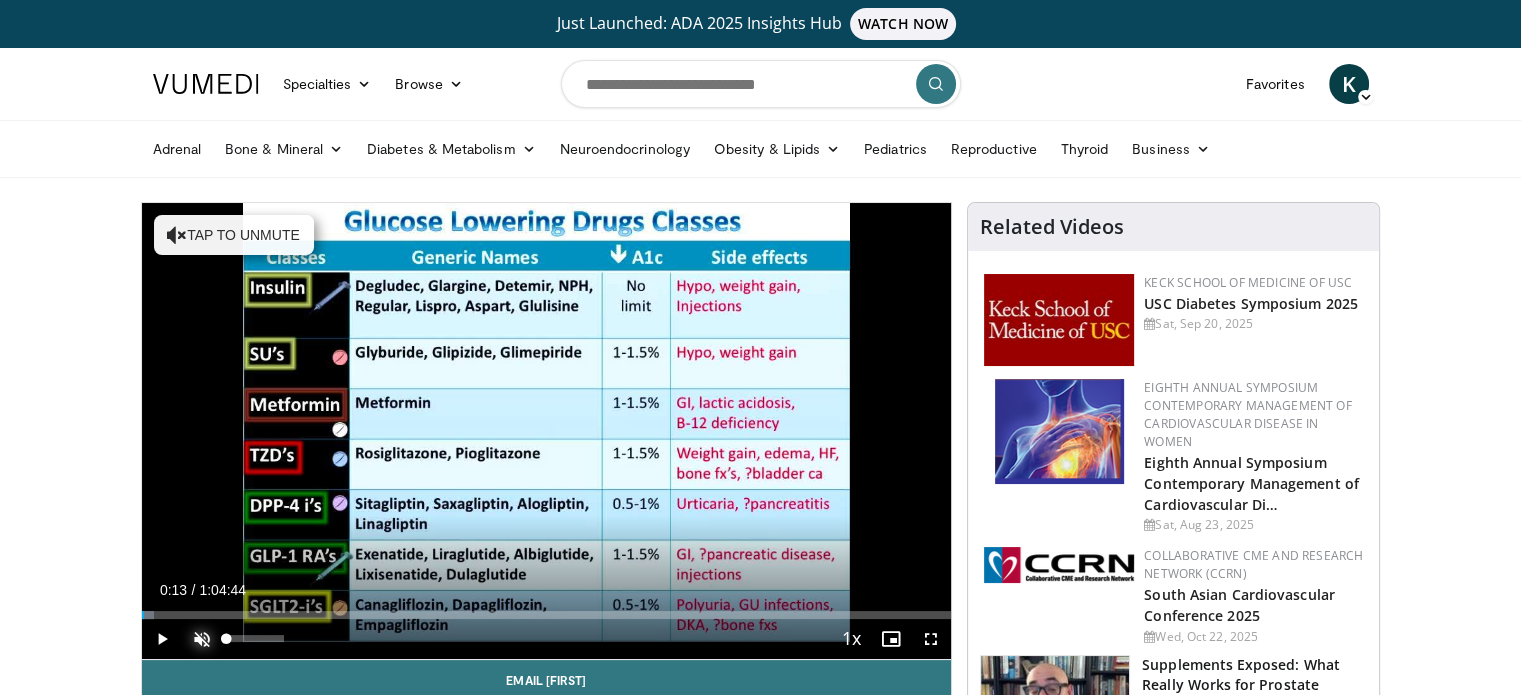 click at bounding box center [202, 639] 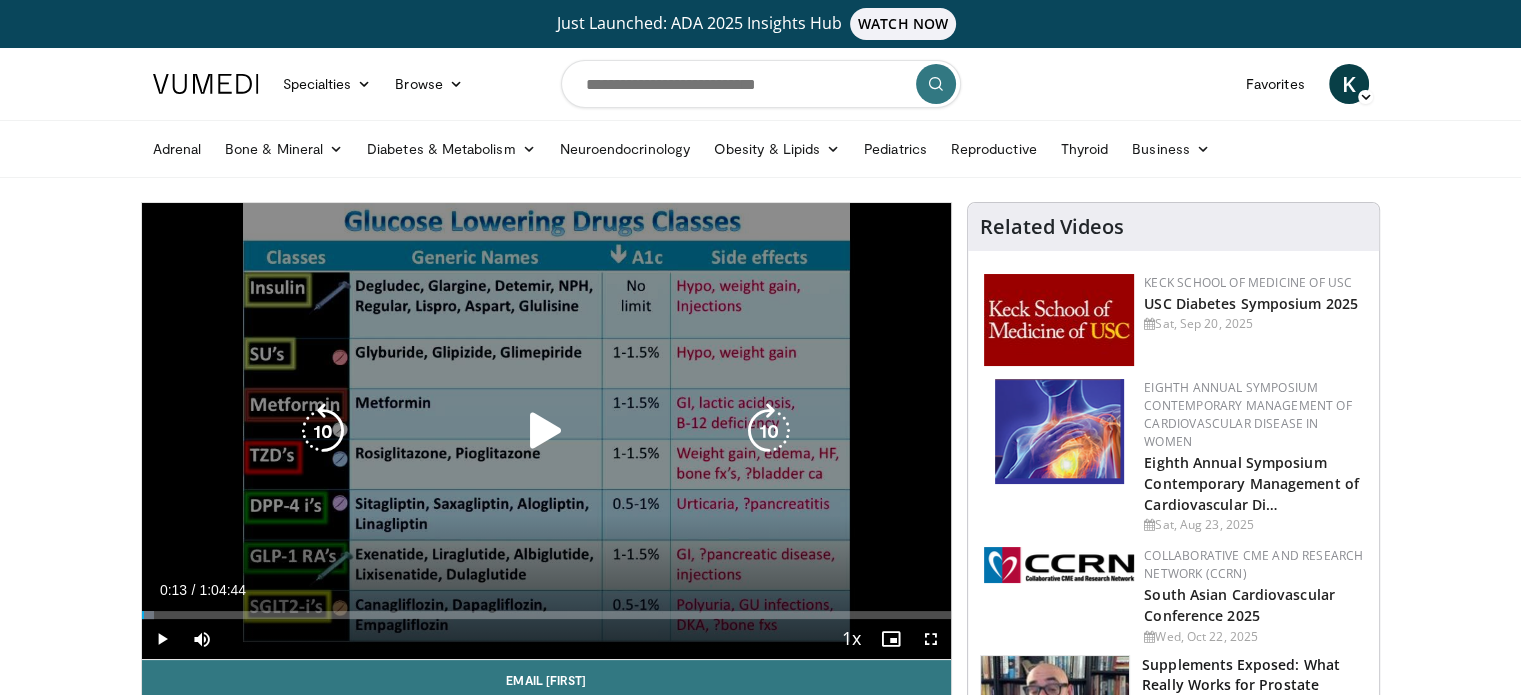 click on "10 seconds
Tap to unmute" at bounding box center [547, 431] 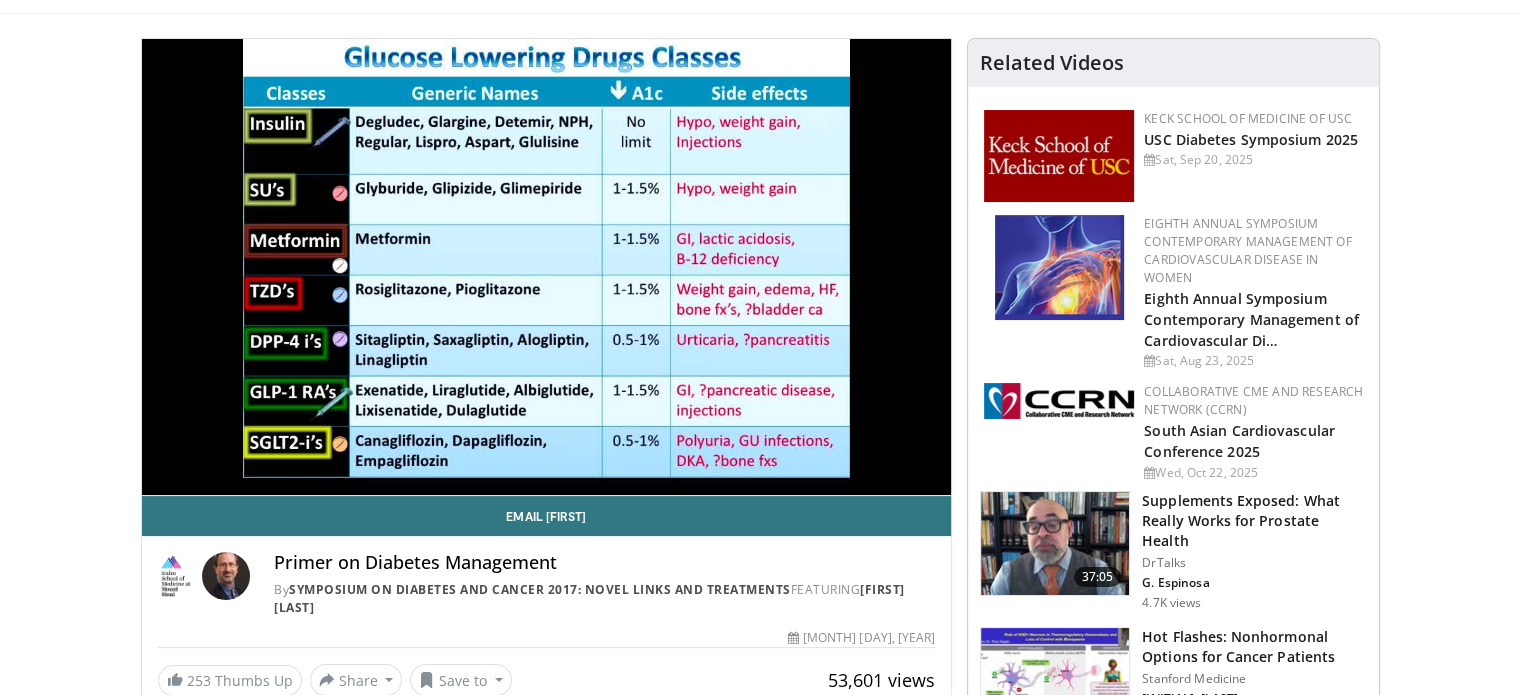 scroll, scrollTop: 200, scrollLeft: 0, axis: vertical 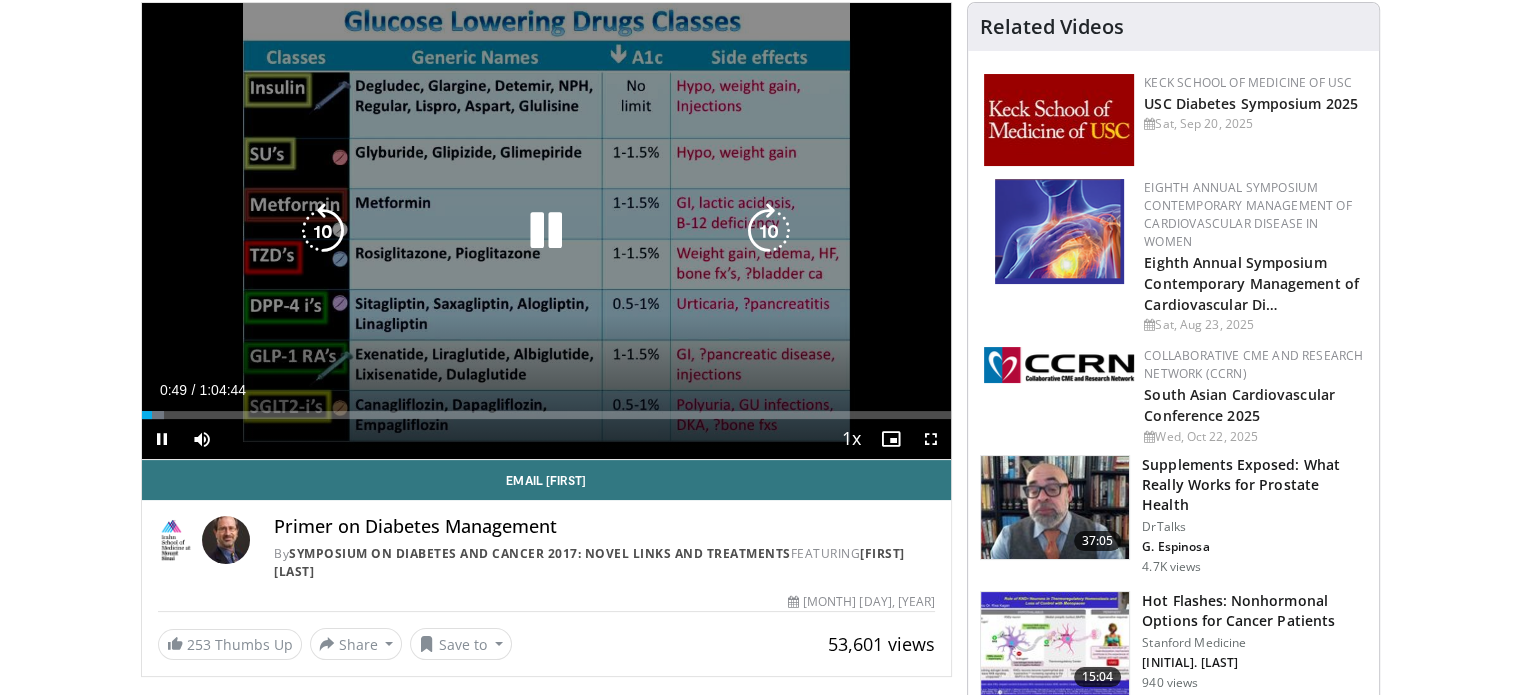 click on "10 seconds
Tap to unmute" at bounding box center (547, 231) 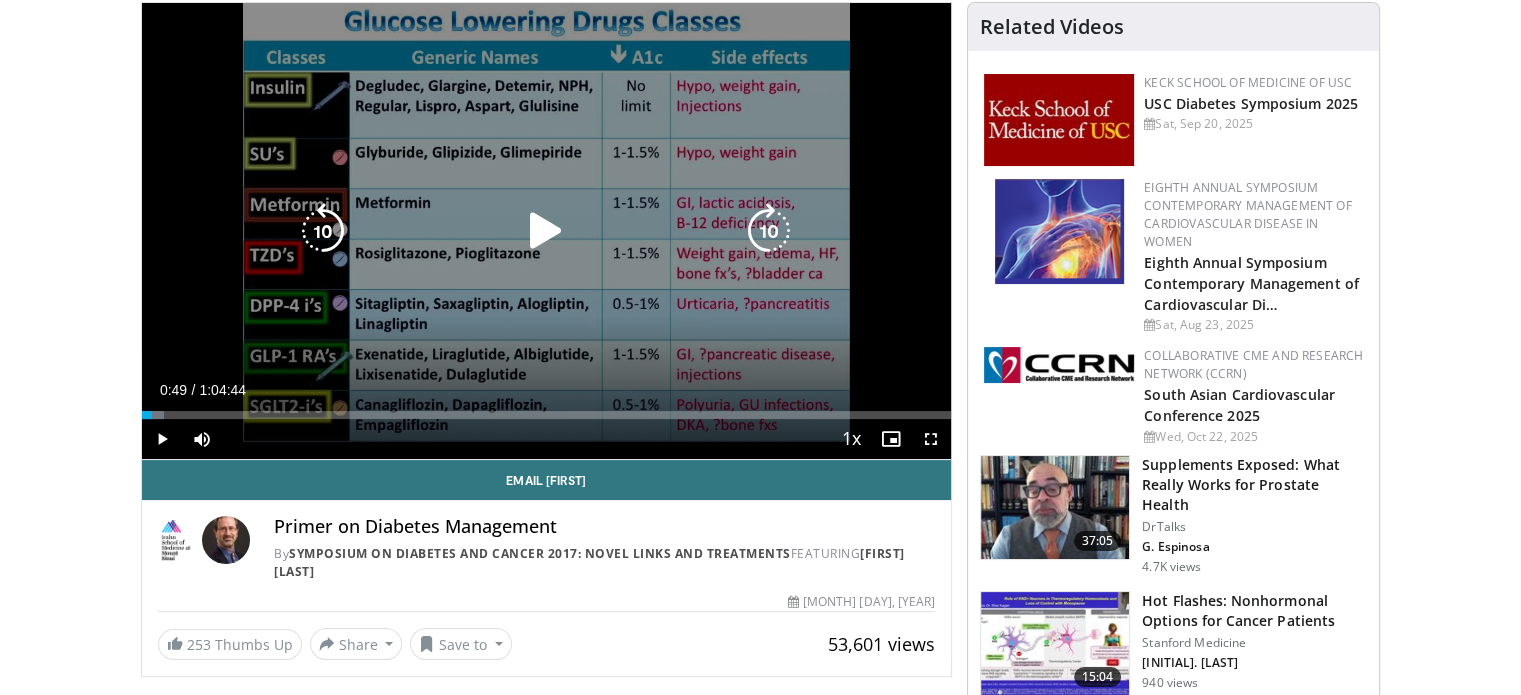 click on "10 seconds
Tap to unmute" at bounding box center [547, 231] 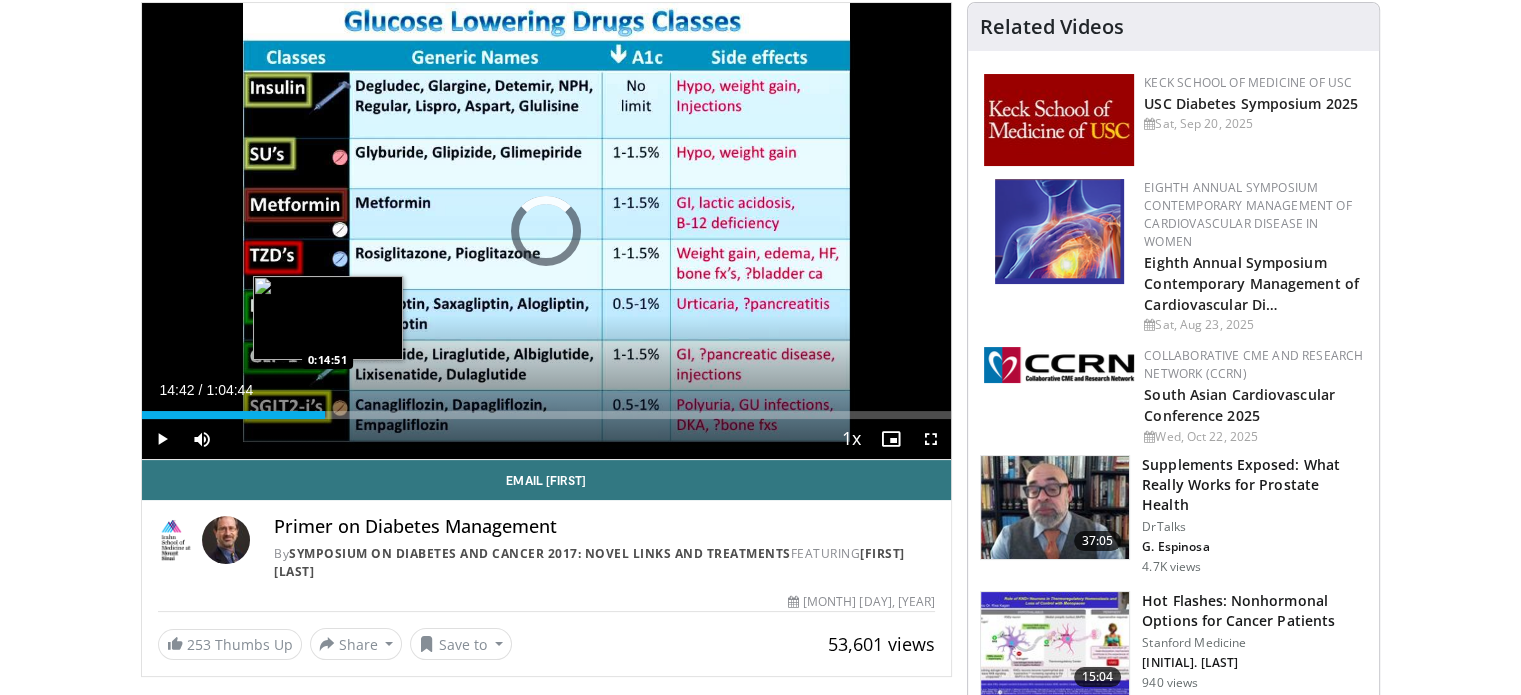 click on "Loaded :  0.00% 0:14:42 0:14:51" at bounding box center (547, 415) 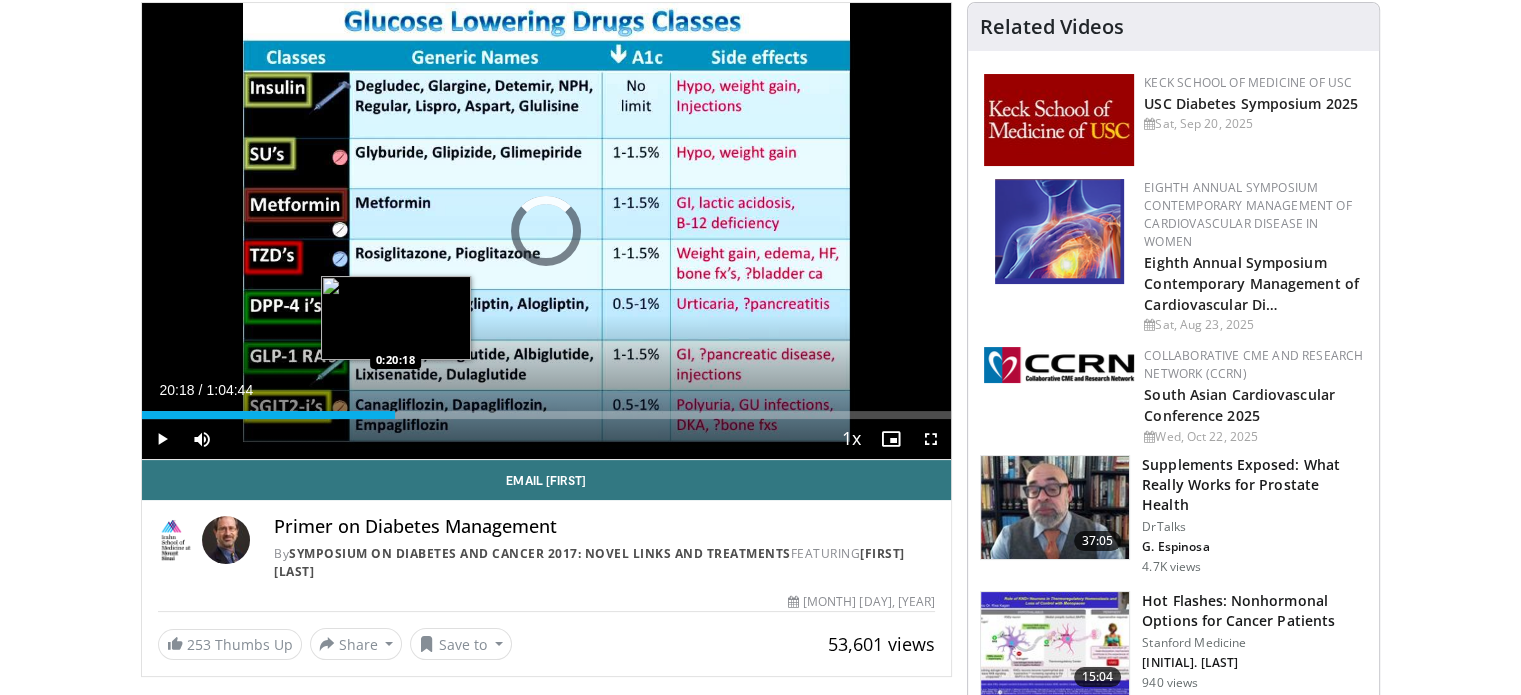 click on "Loaded :  24.42% 0:20:18 0:20:18" at bounding box center (547, 409) 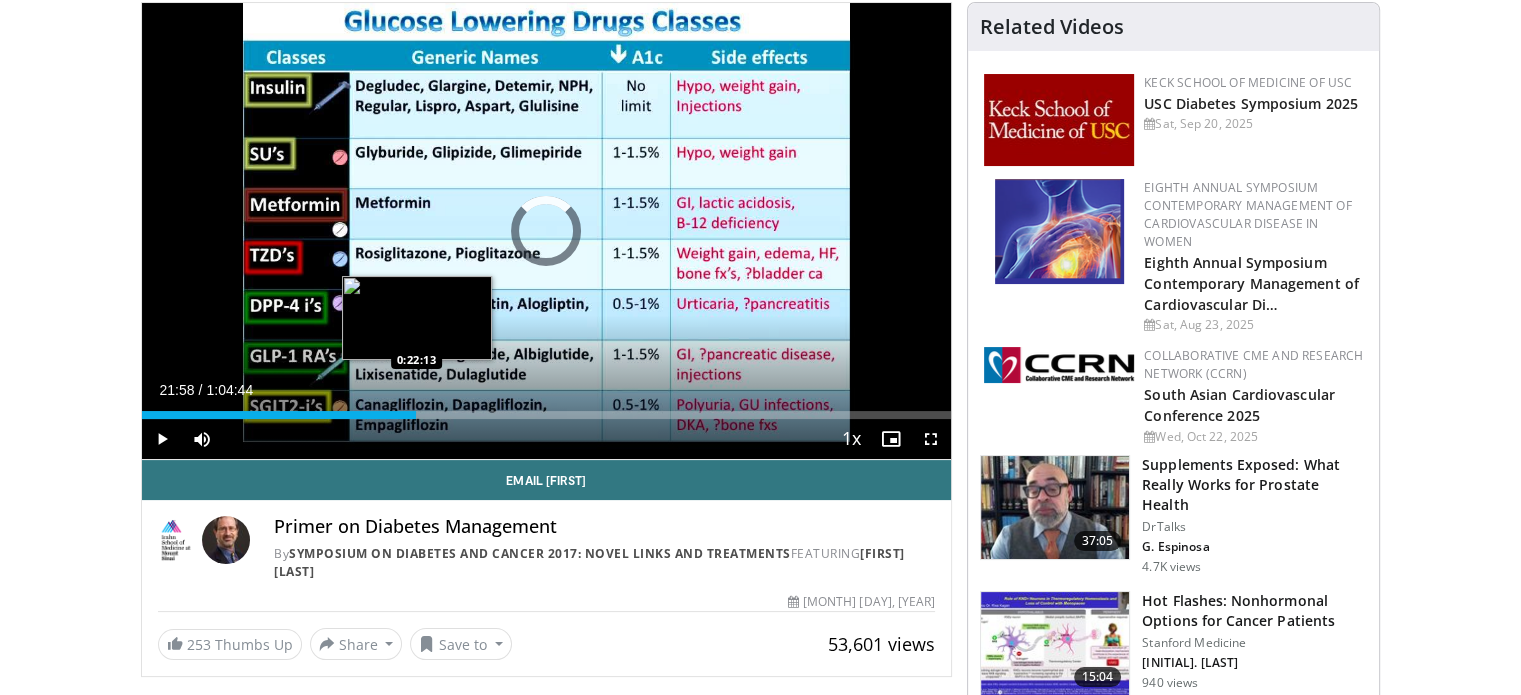 click on "Loaded :  0.00% 0:21:58 0:22:13" at bounding box center [547, 415] 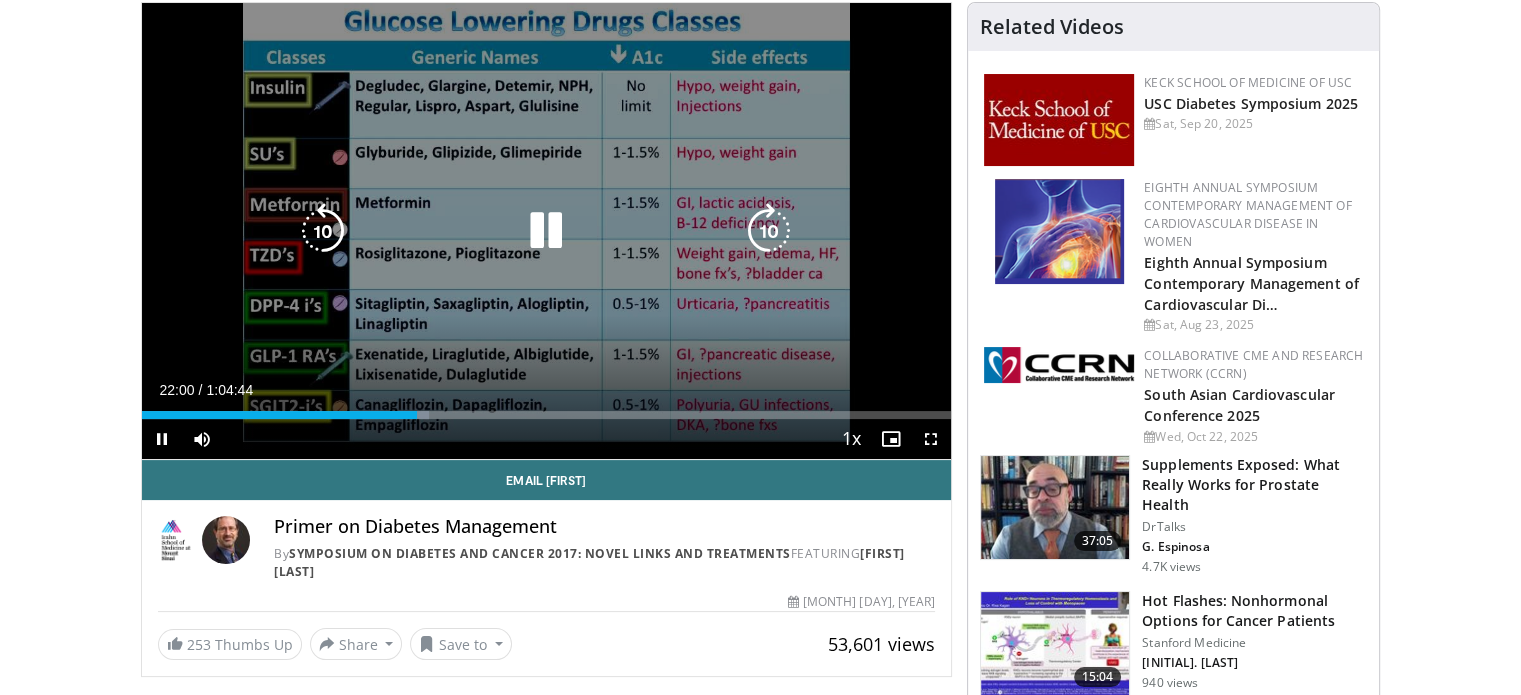 click on "10 seconds
Tap to unmute" at bounding box center (547, 231) 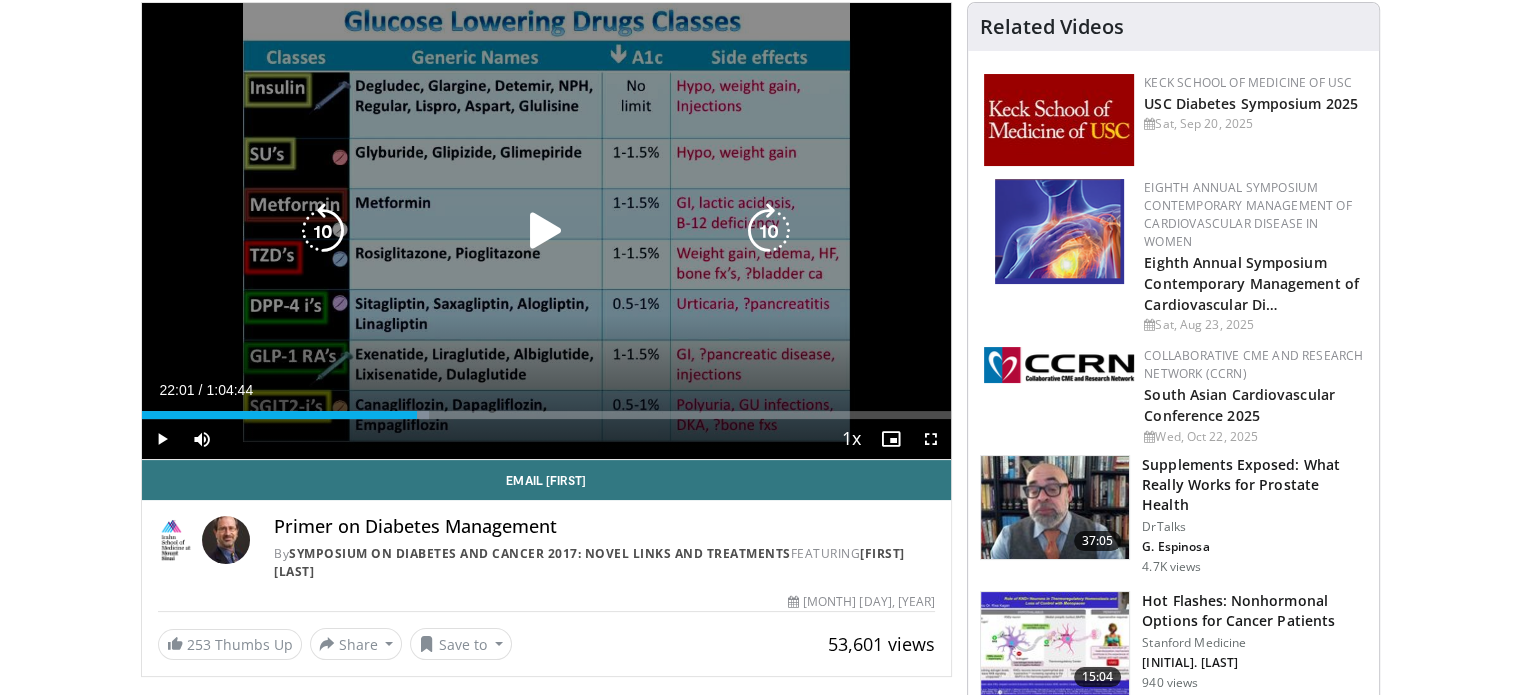 click on "10 seconds
Tap to unmute" at bounding box center [547, 231] 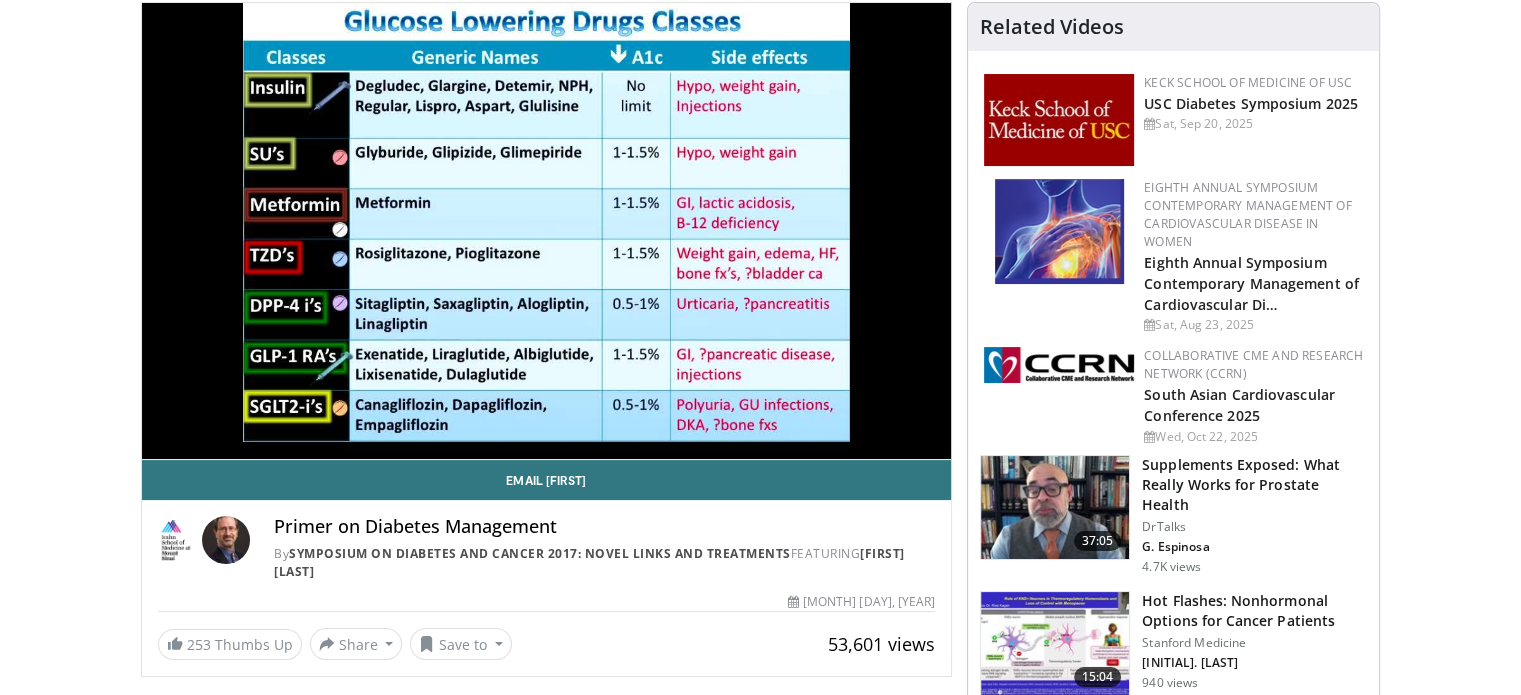 click on "**********" at bounding box center (547, 231) 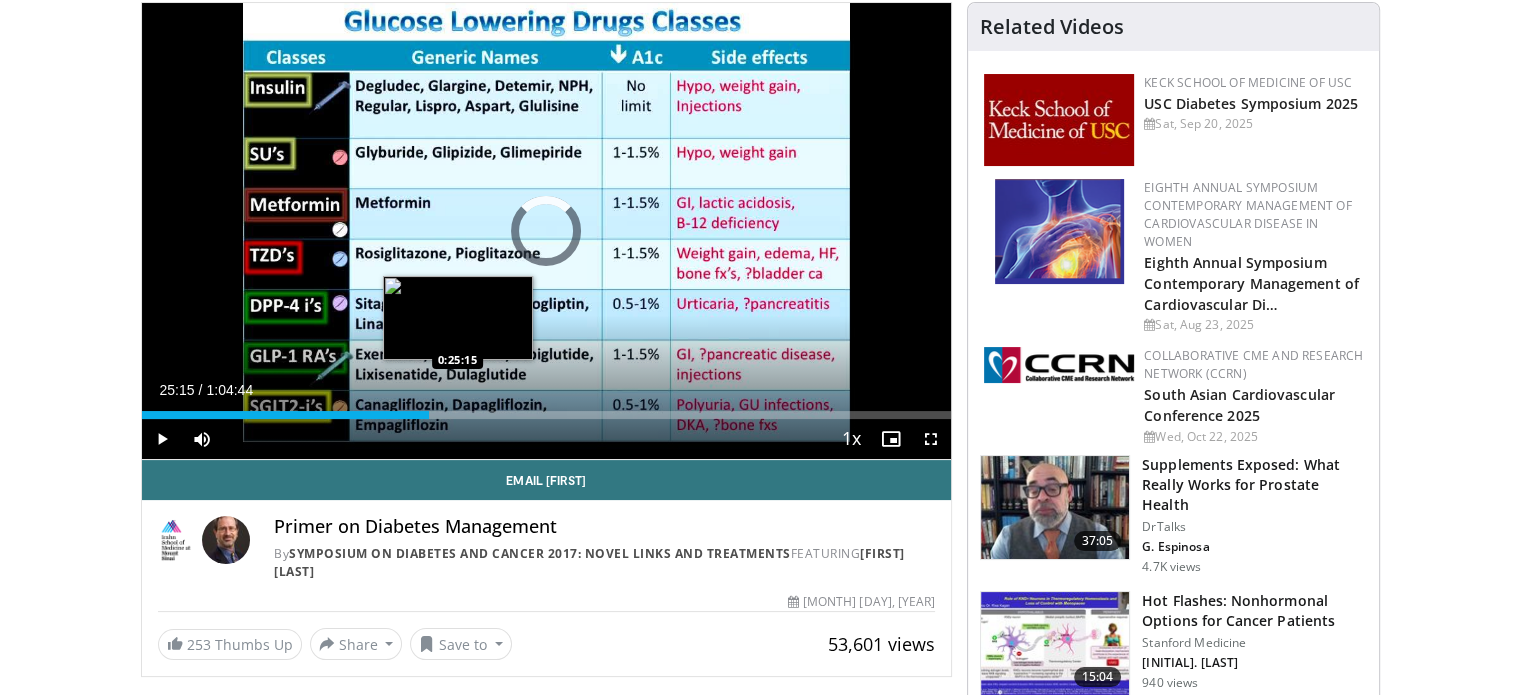click on "Loaded :  0.00% 0:25:15 0:25:15" at bounding box center (547, 415) 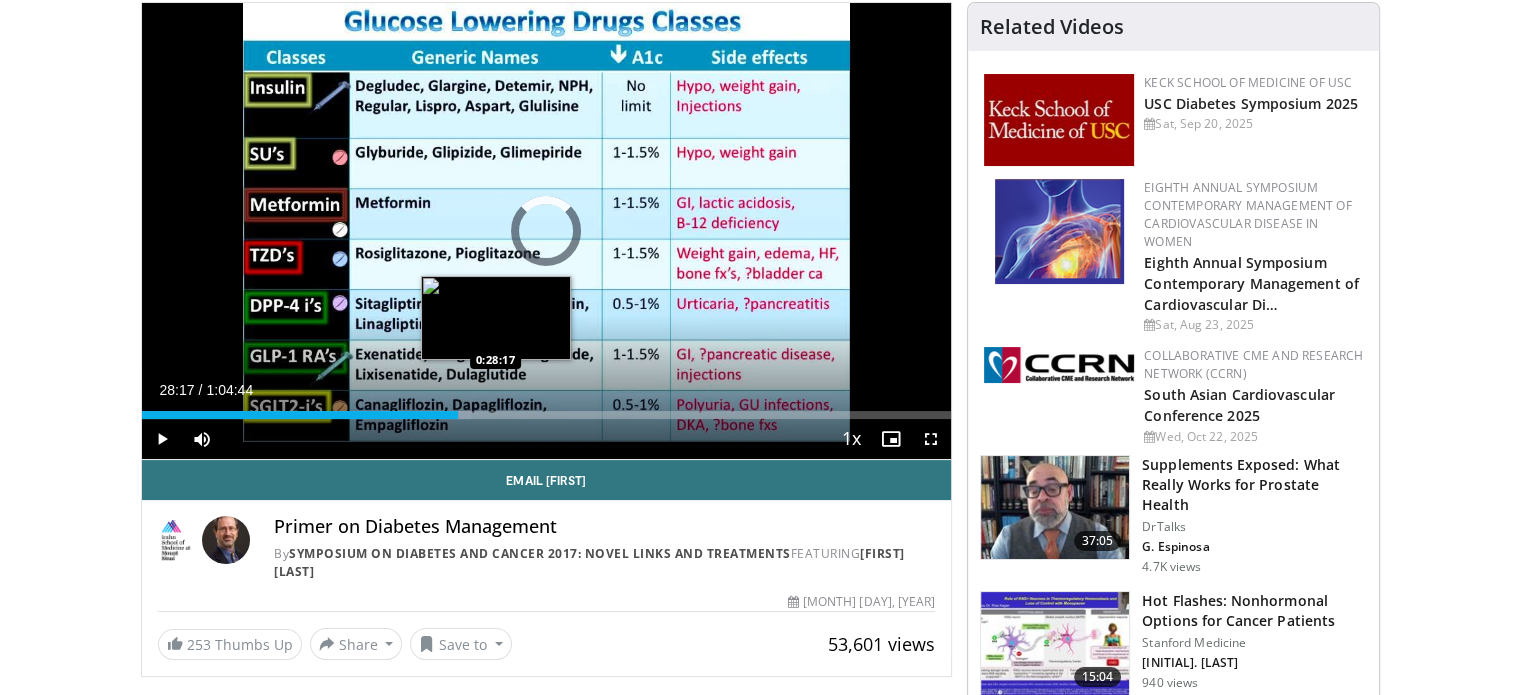click on "Loaded :  40.72% 0:28:17 0:28:17" at bounding box center [547, 415] 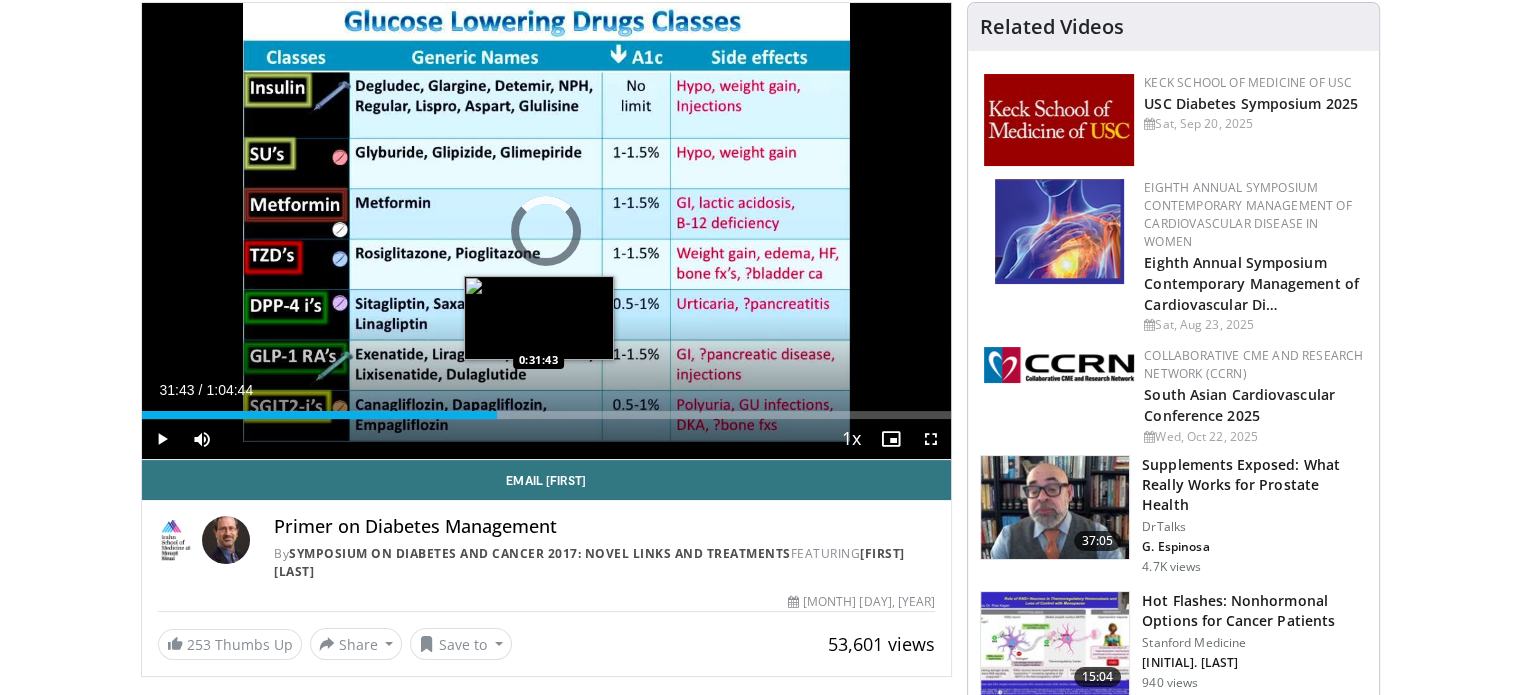 click on "Loaded :  45.49% 0:28:25 0:31:43" at bounding box center (547, 415) 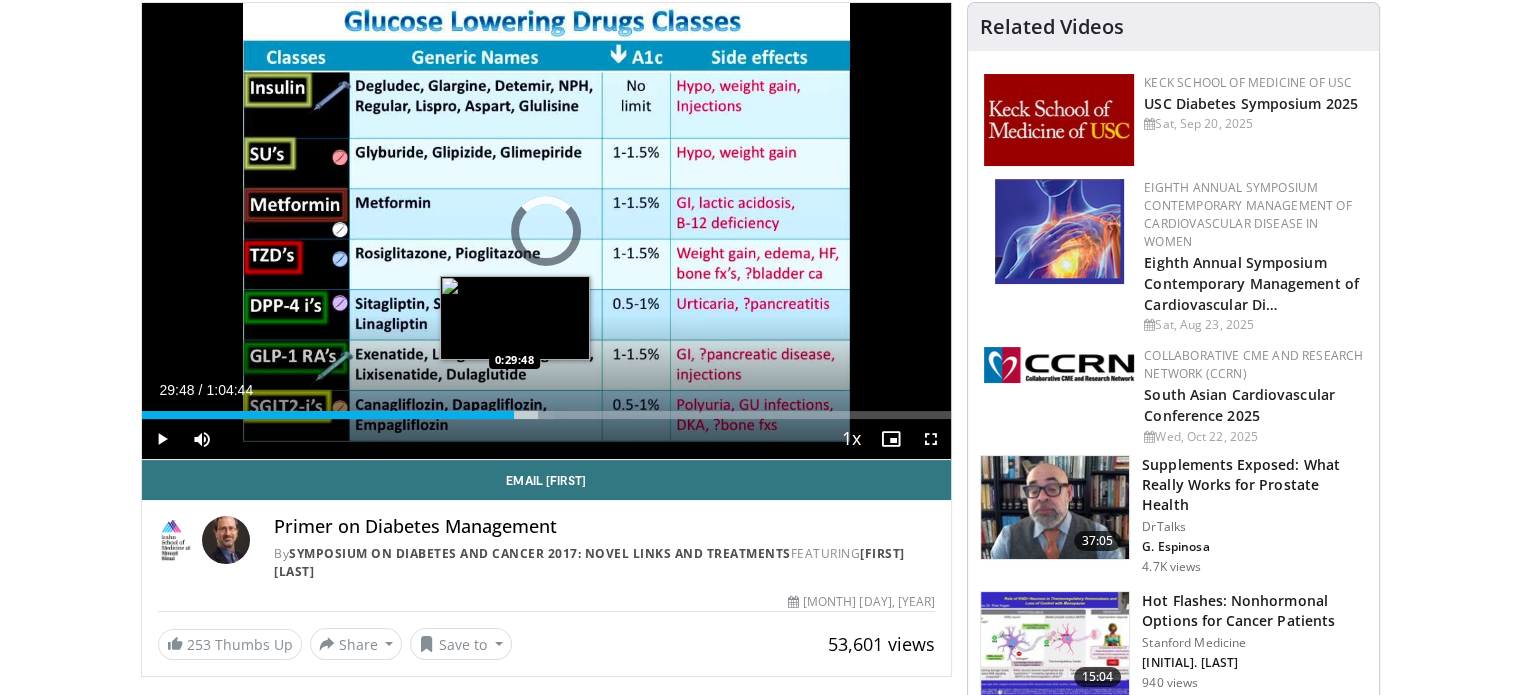 click on "Loaded :  50.77% 0:29:48 0:29:48" at bounding box center [547, 415] 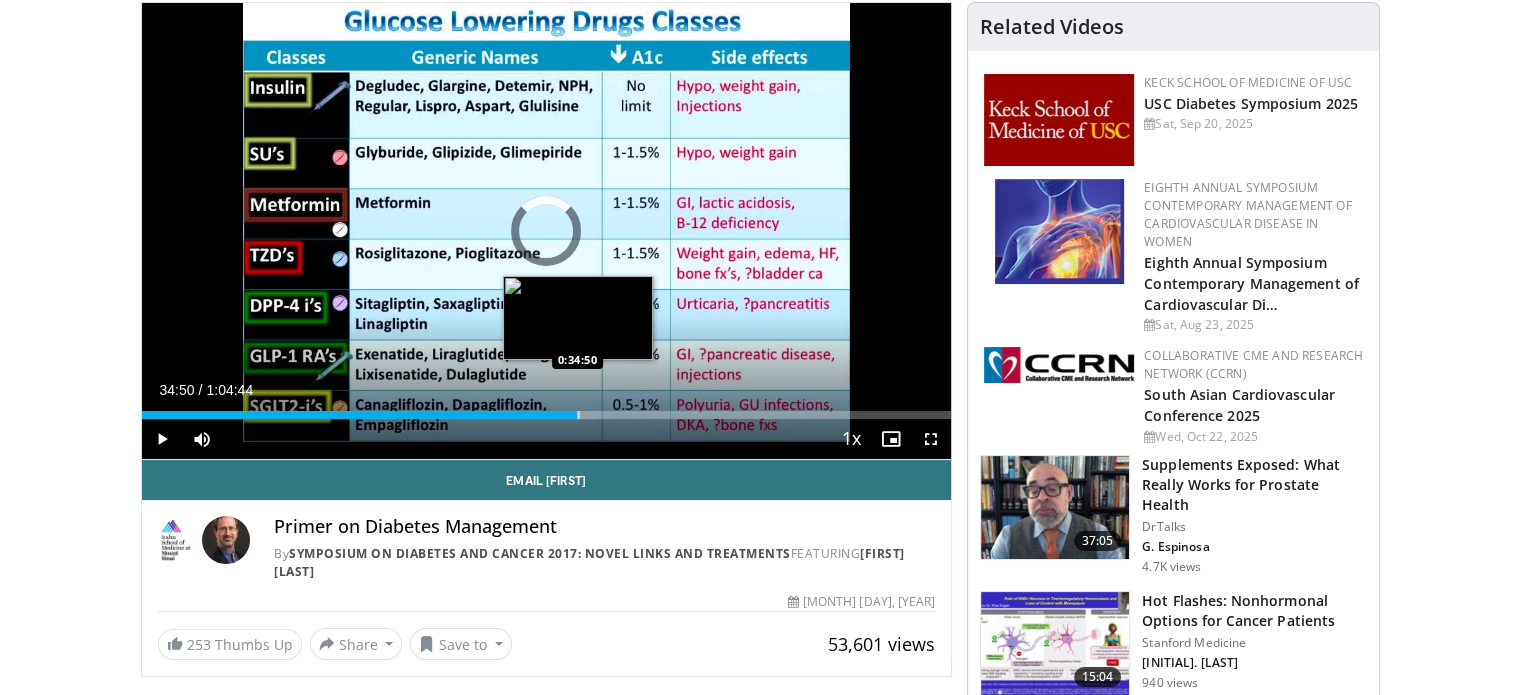 click on "0:34:50" at bounding box center [360, 415] 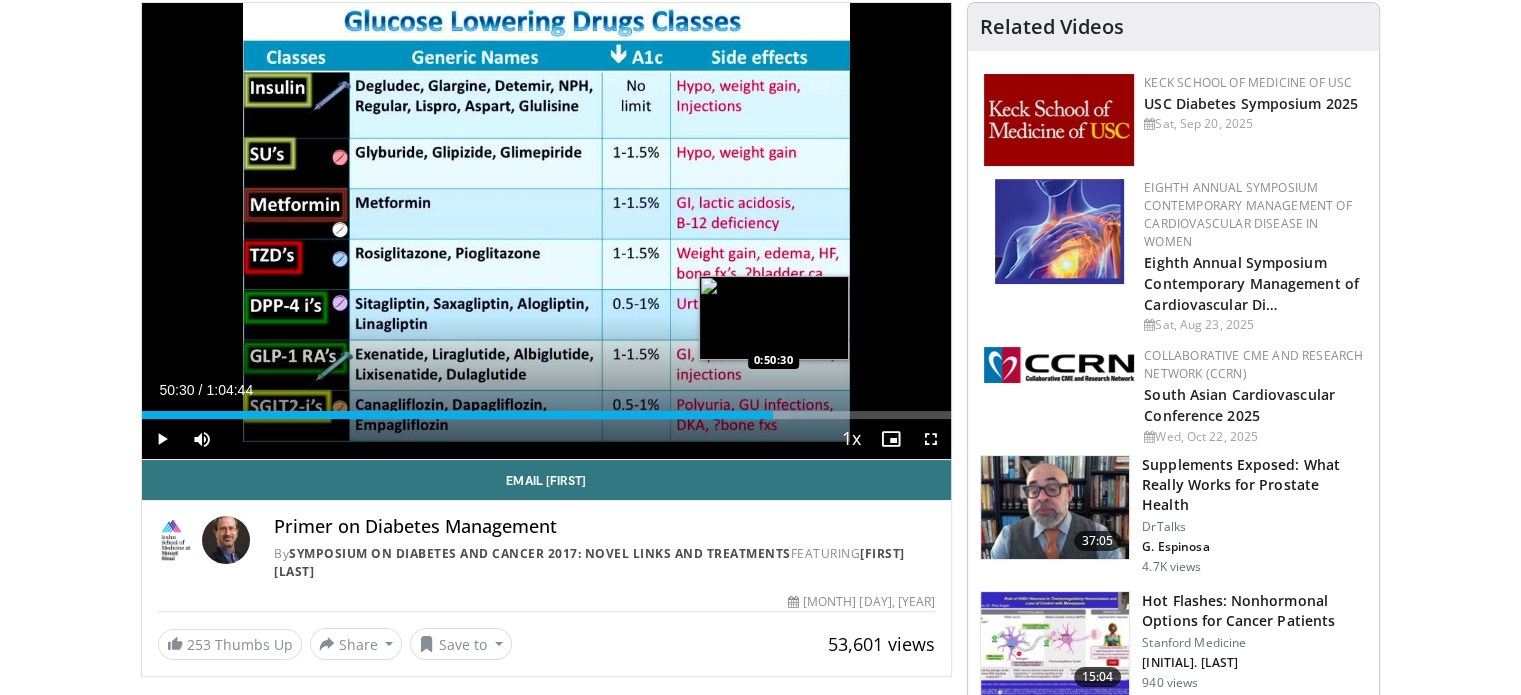 click on "0:50:30" at bounding box center [458, 415] 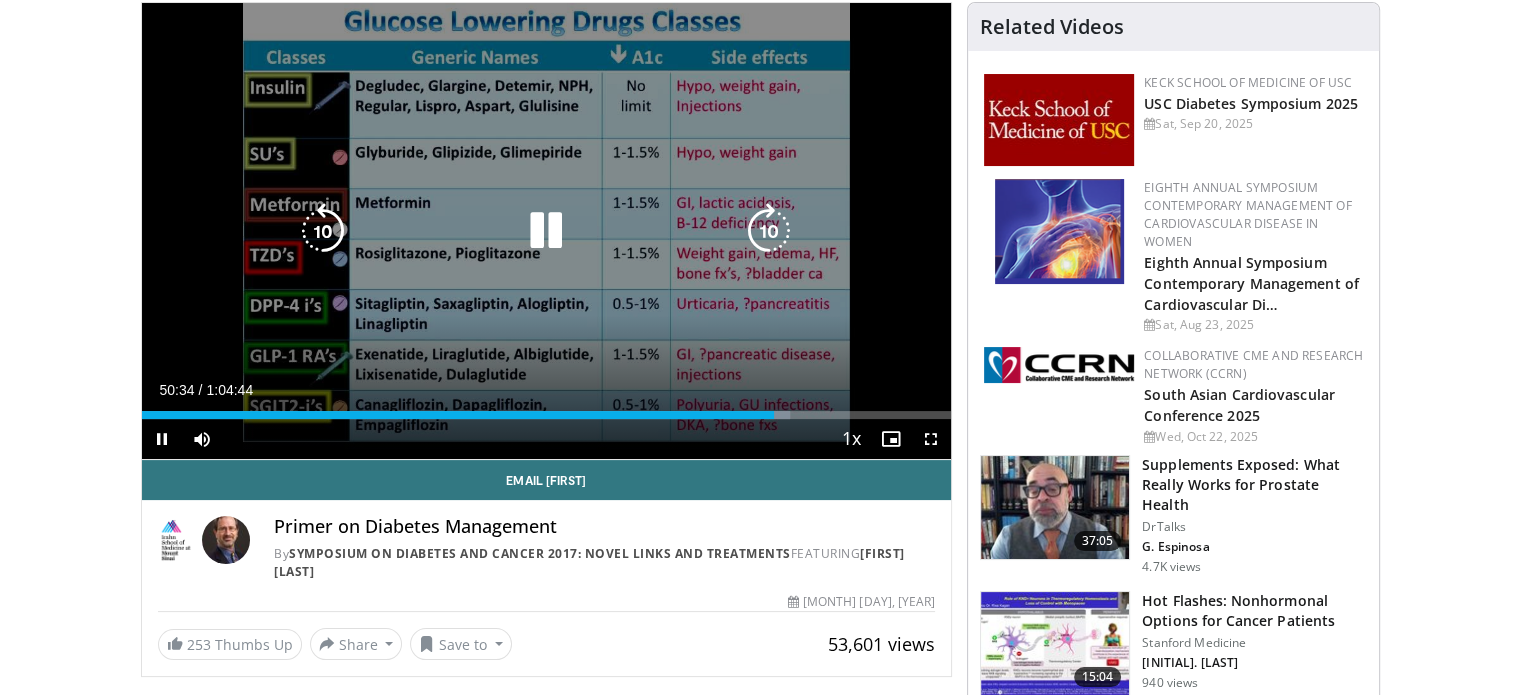 click on "10 seconds
Tap to unmute" at bounding box center [547, 231] 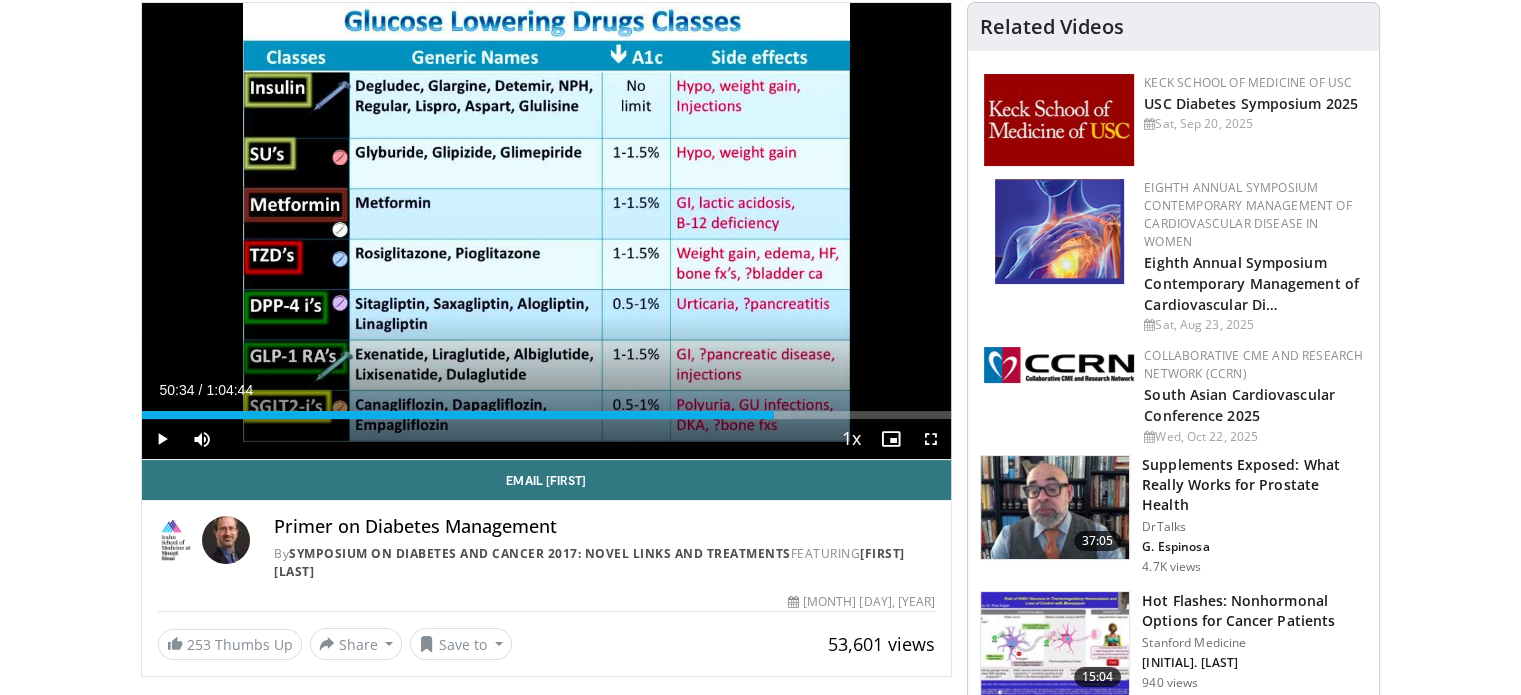 click on "Current Time  50:34 / Duration  1:04:44 Play Skip Backward Skip Forward Mute 0% Loaded :  80.14% 0:50:34 0:24:17 Stream Type  LIVE Seek to live, currently behind live LIVE   1x Playback Rate 0.5x 0.75x 1x , selected 1.25x 1.5x 1.75x 2x Chapters Chapters Descriptions descriptions off , selected Captions captions settings , opens captions settings dialog captions off , selected Audio Track en (Main) , selected Fullscreen Enable picture-in-picture mode" at bounding box center [547, 439] 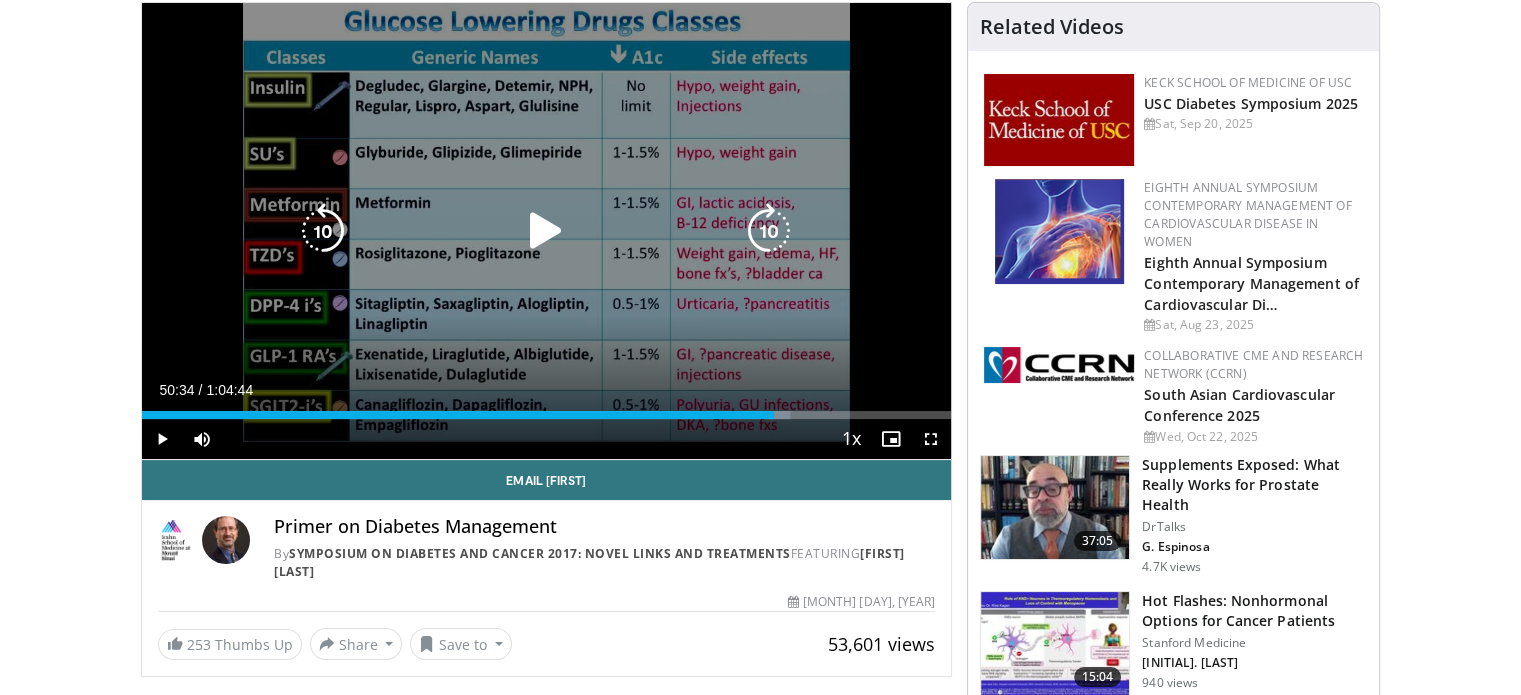 click on "10 seconds
Tap to unmute" at bounding box center [547, 231] 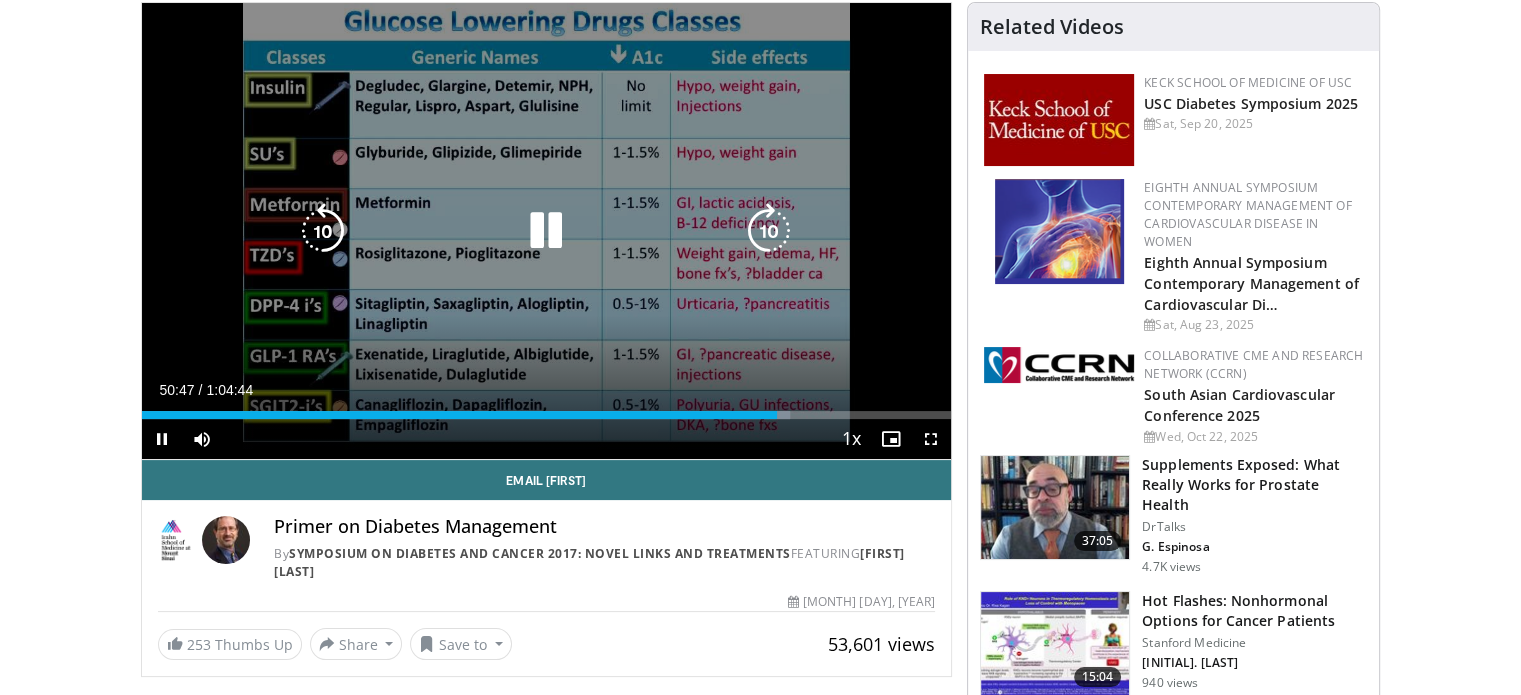 click on "10 seconds
Tap to unmute" at bounding box center (547, 231) 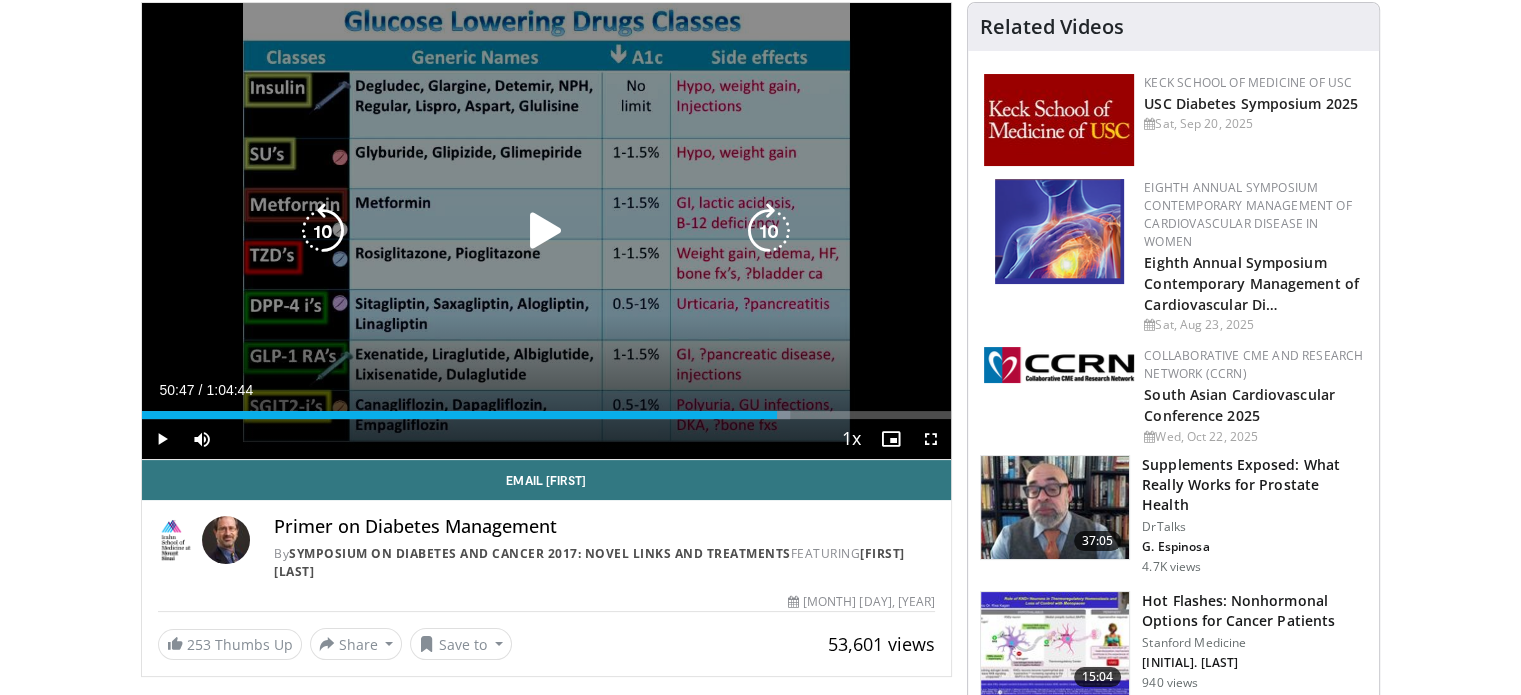 click on "10 seconds
Tap to unmute" at bounding box center [547, 231] 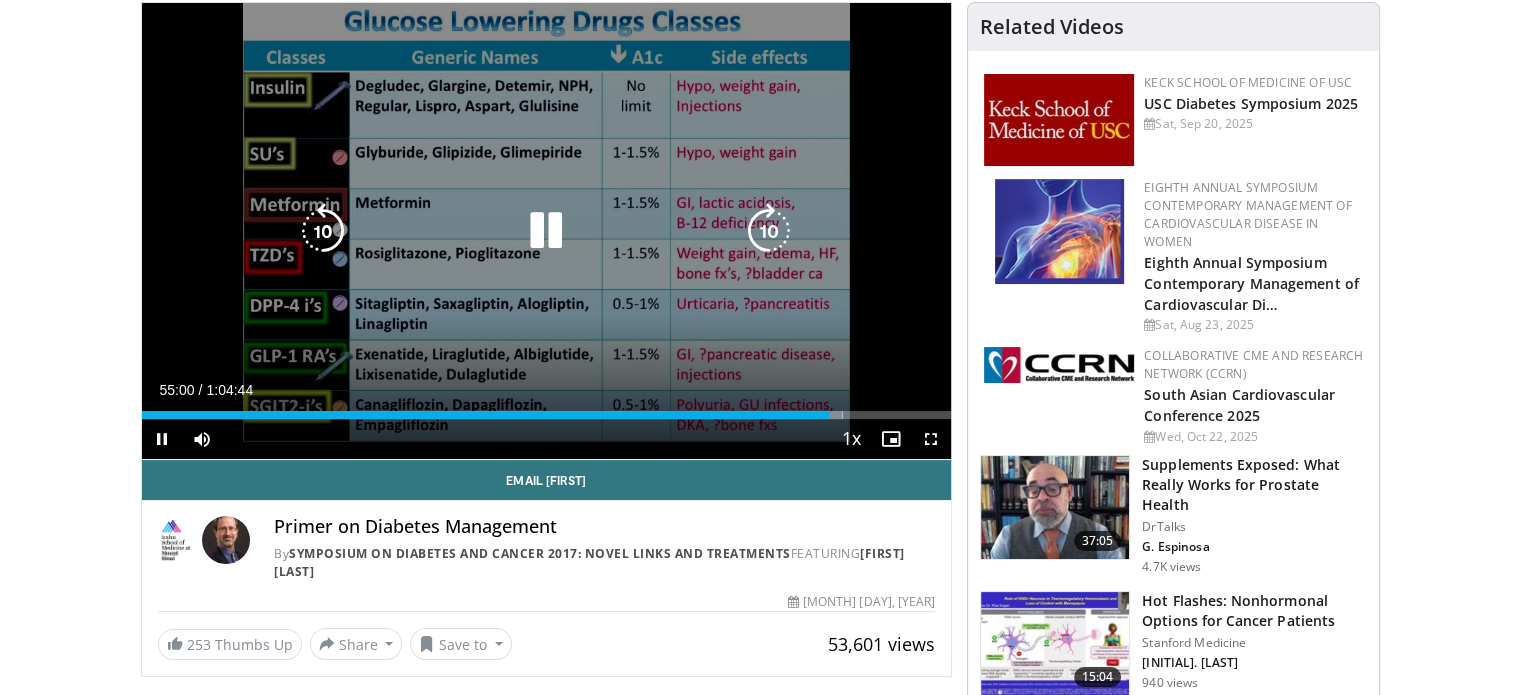 click on "10 seconds
Tap to unmute" at bounding box center (547, 231) 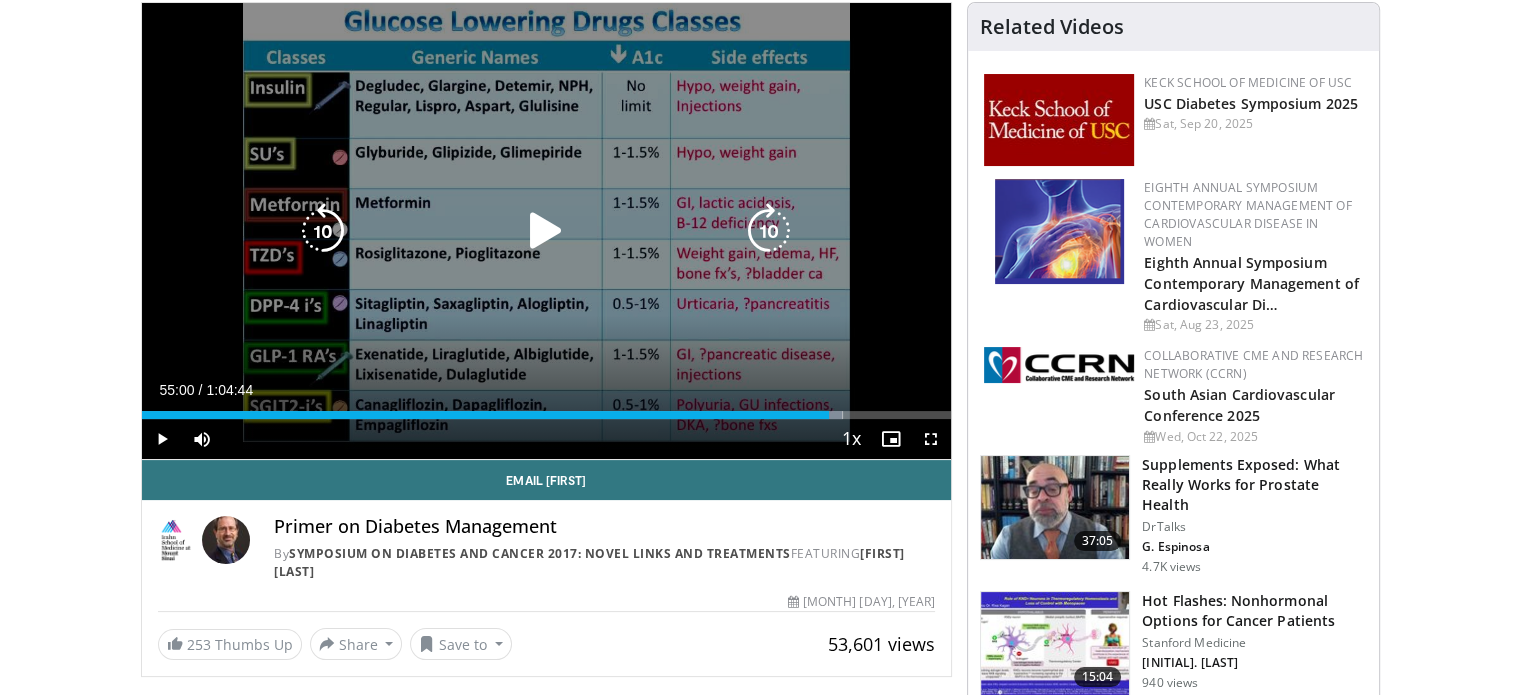 click on "10 seconds
Tap to unmute" at bounding box center (547, 231) 